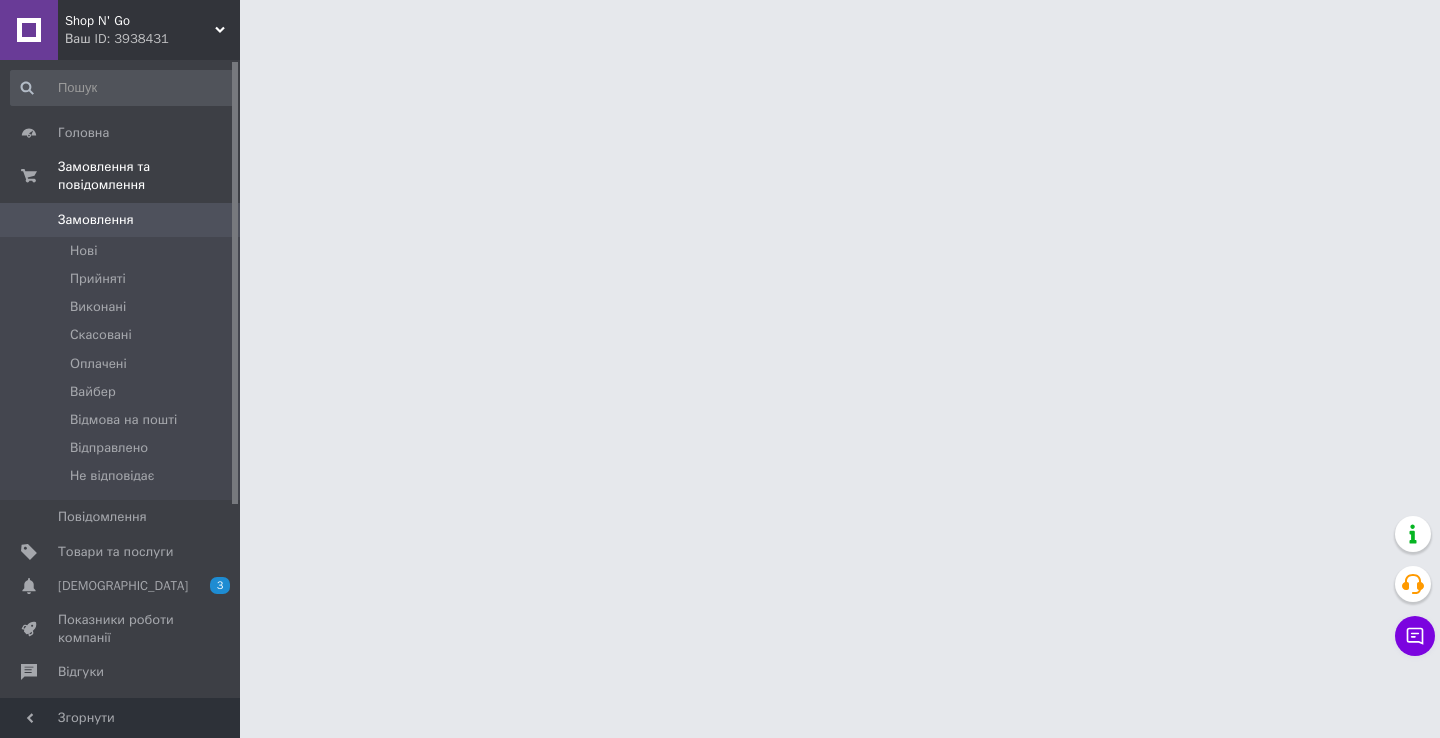scroll, scrollTop: 0, scrollLeft: 0, axis: both 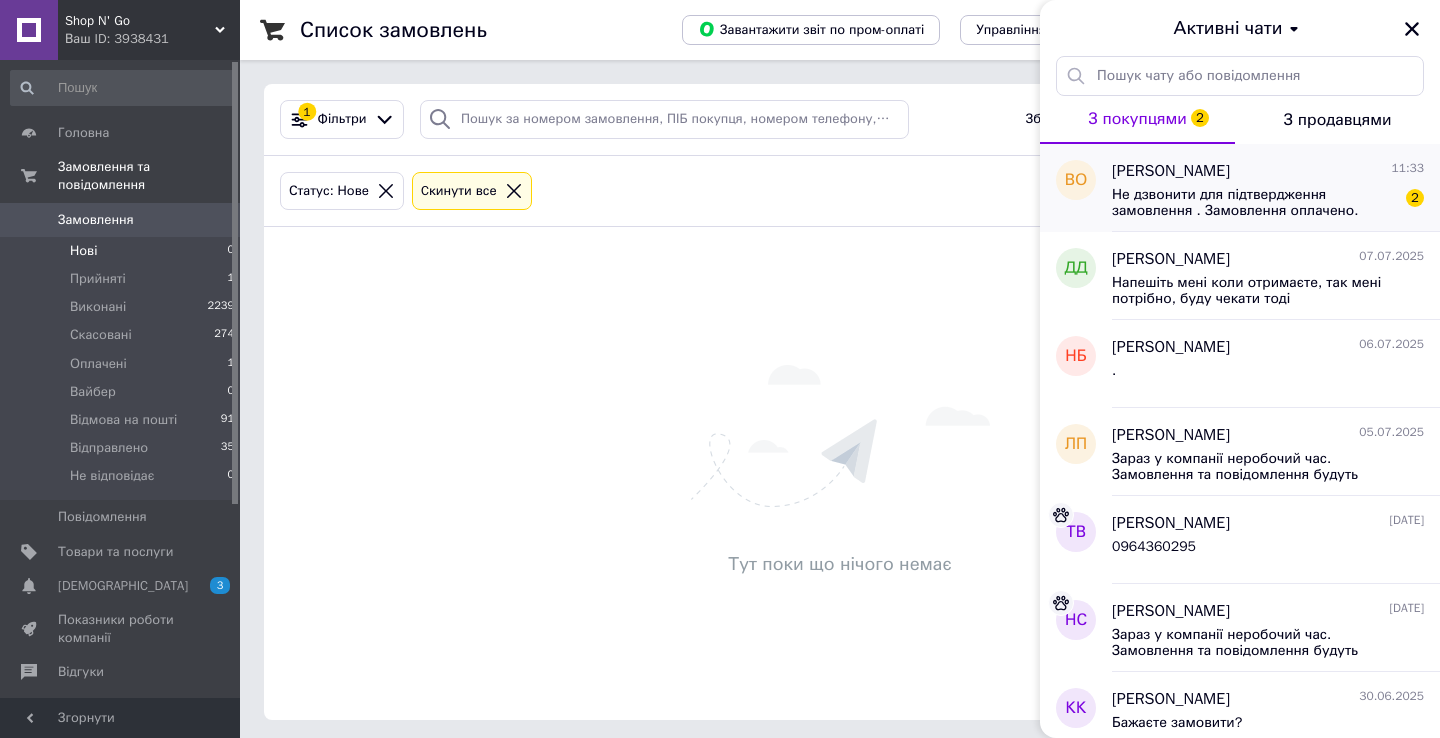 click on "Не дзвонити для підтвердження замовлення . Замовлення оплачено." at bounding box center [1254, 203] 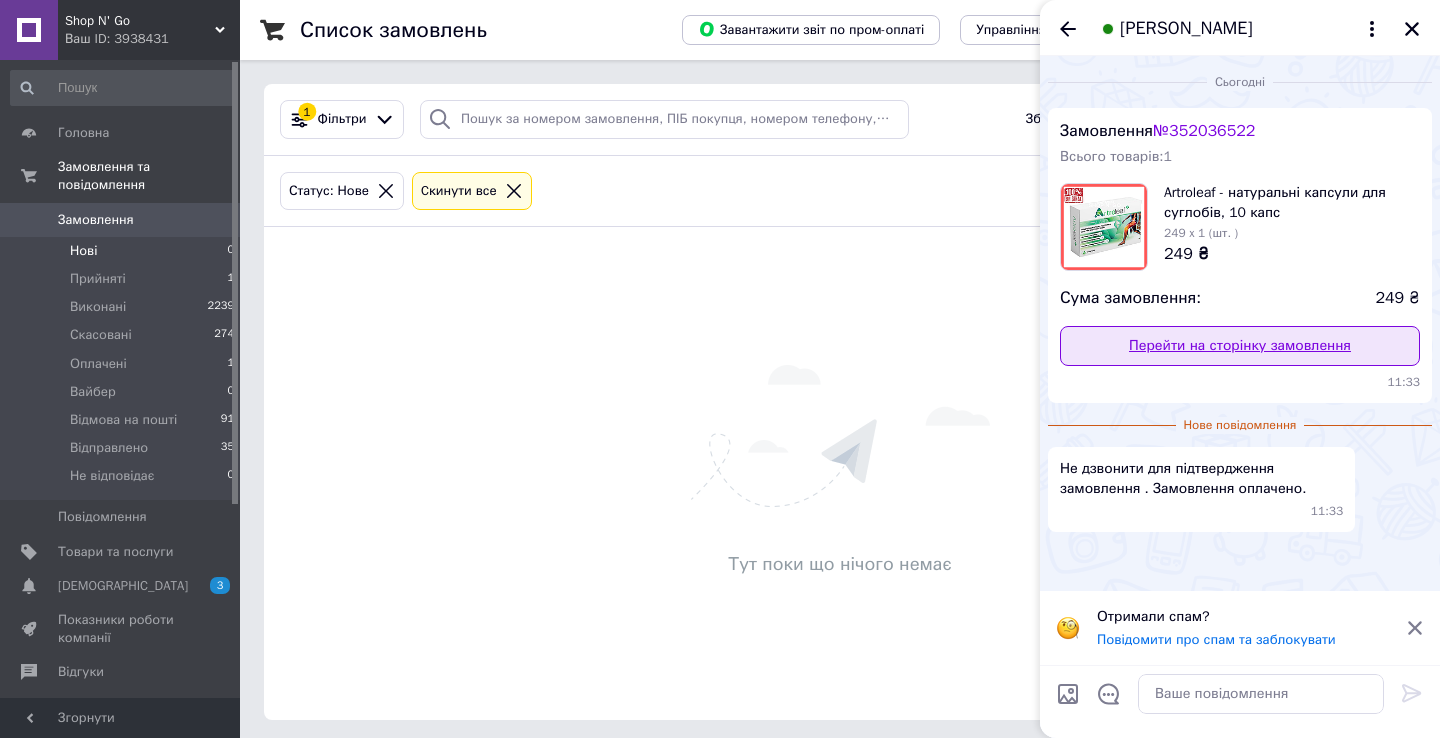 click on "Перейти на сторінку замовлення" at bounding box center [1240, 346] 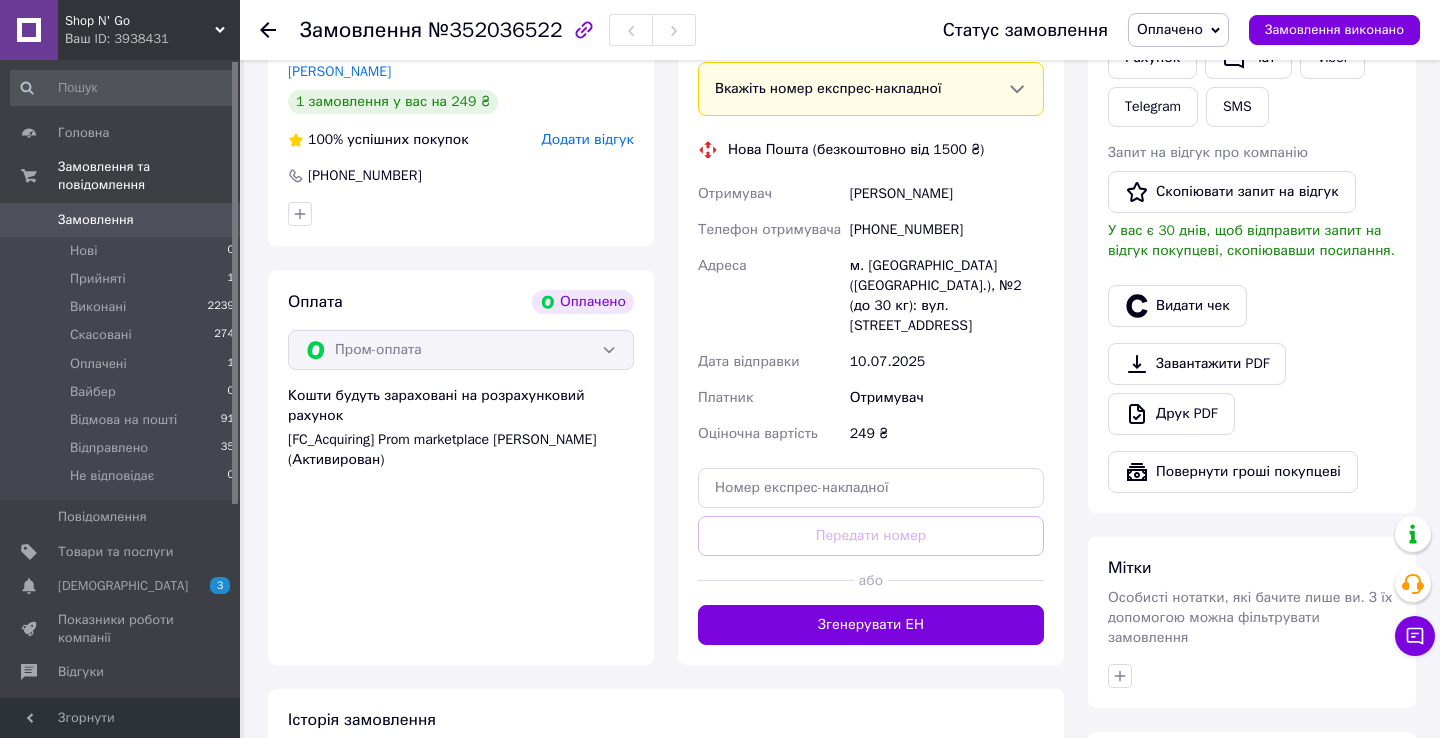 scroll, scrollTop: 548, scrollLeft: 0, axis: vertical 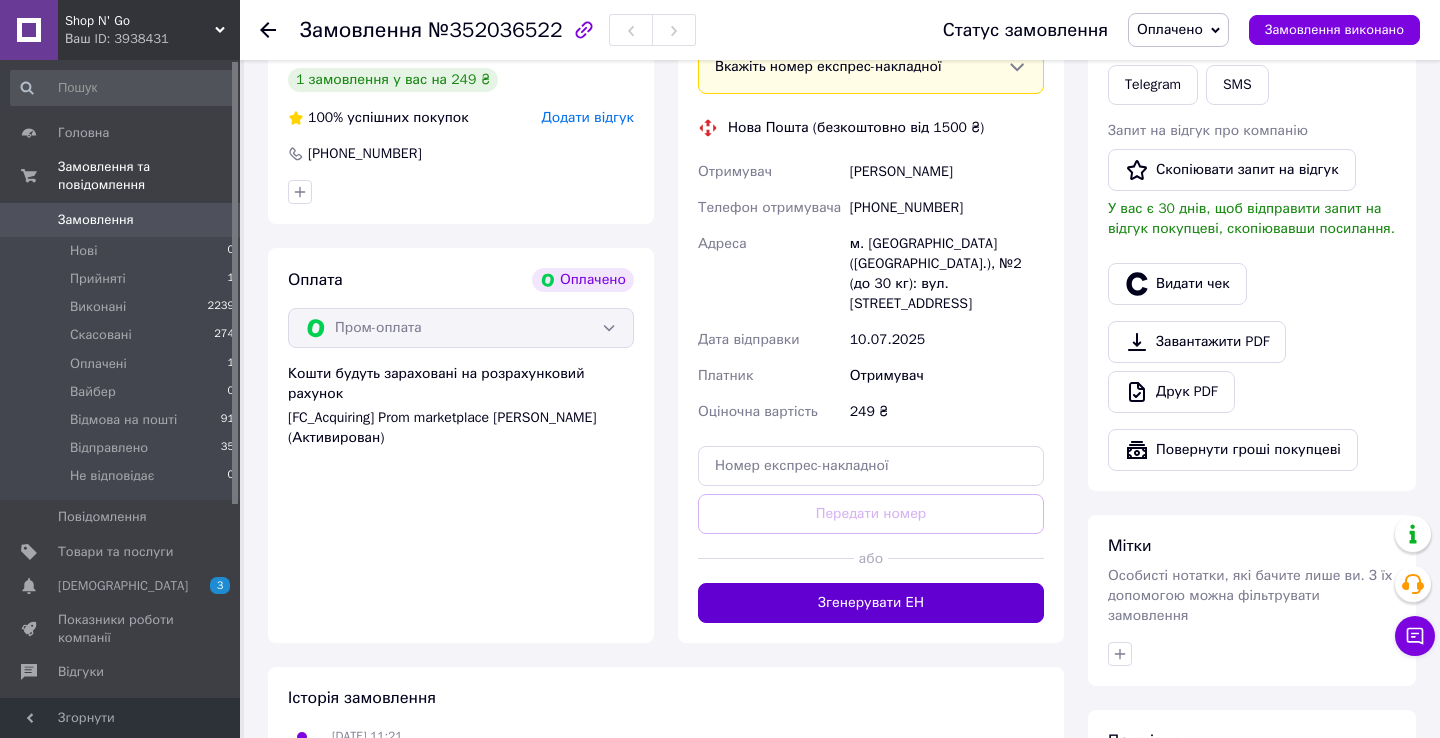 click on "Згенерувати ЕН" at bounding box center [871, 603] 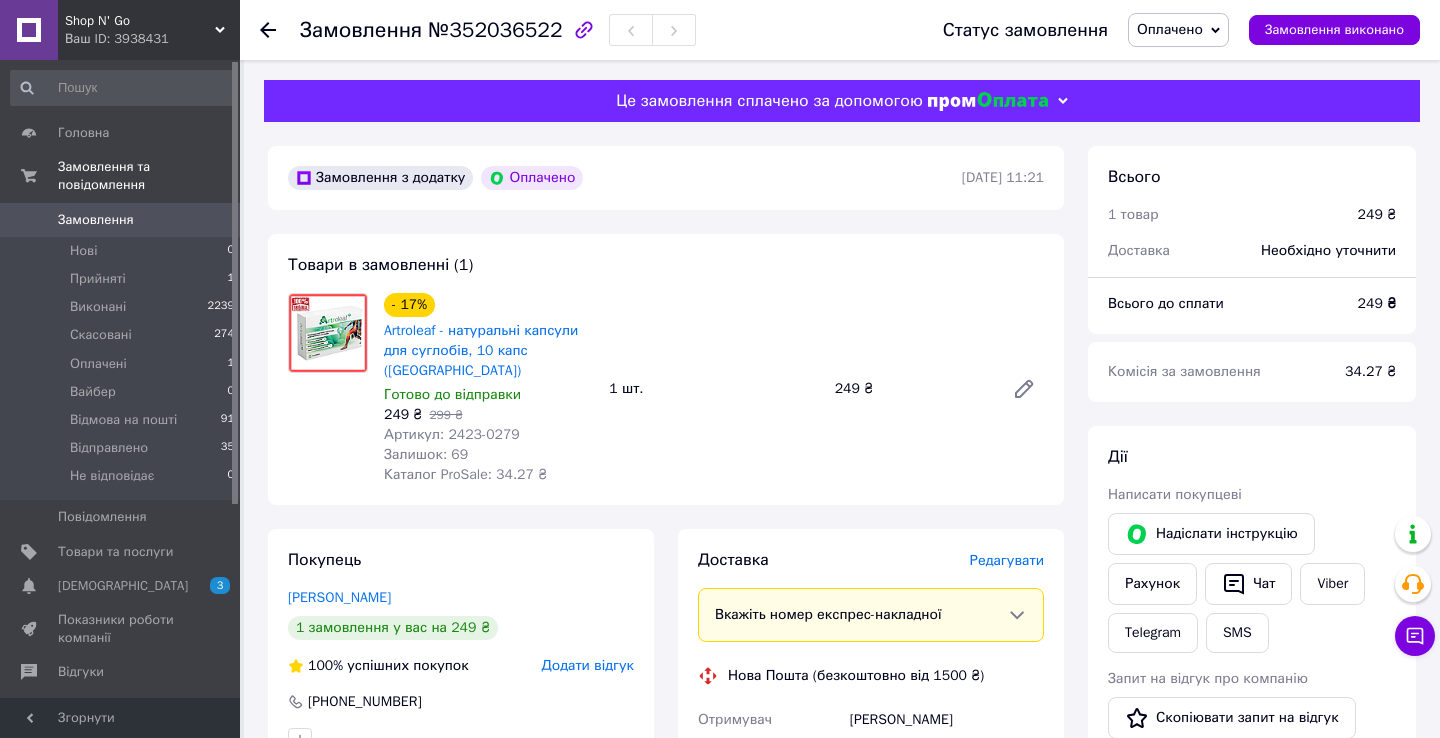 scroll, scrollTop: 0, scrollLeft: 0, axis: both 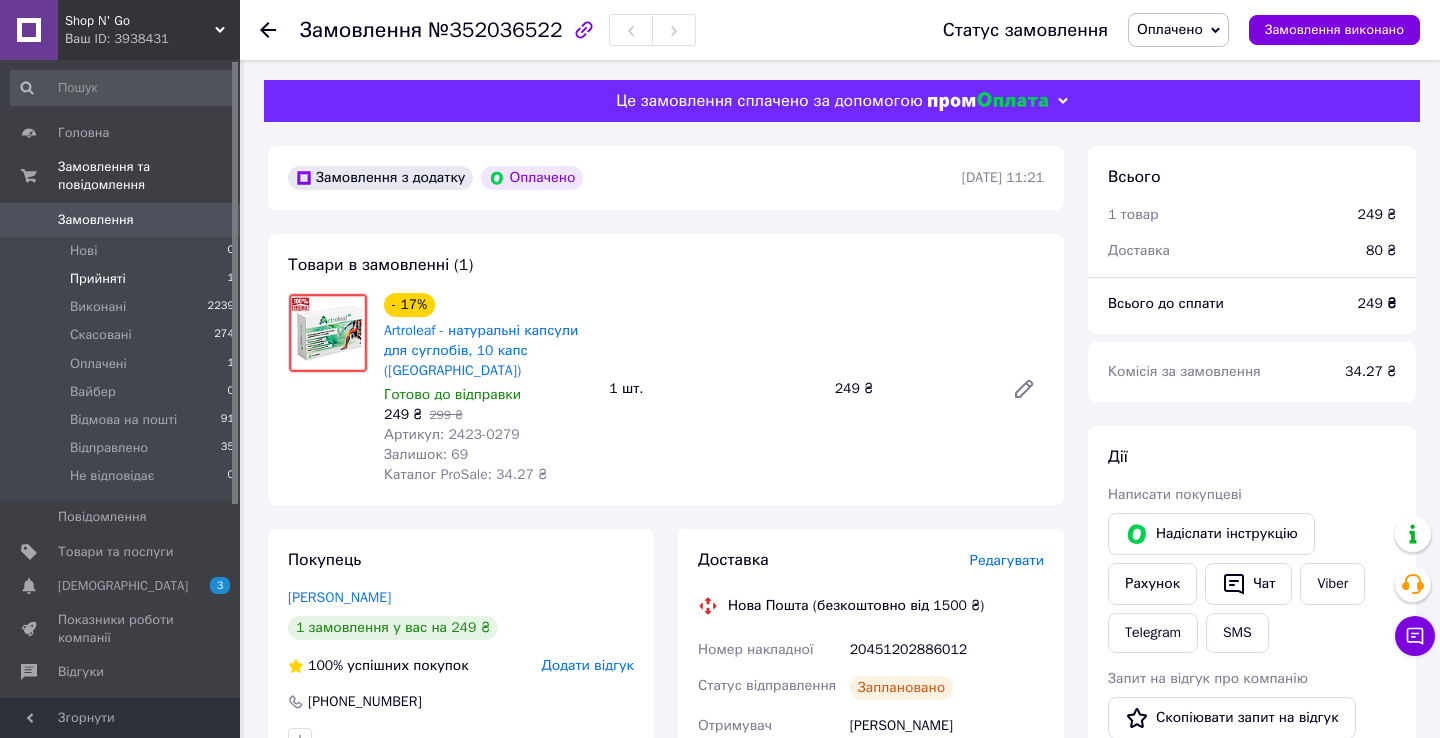 click on "Прийняті 1" at bounding box center (123, 279) 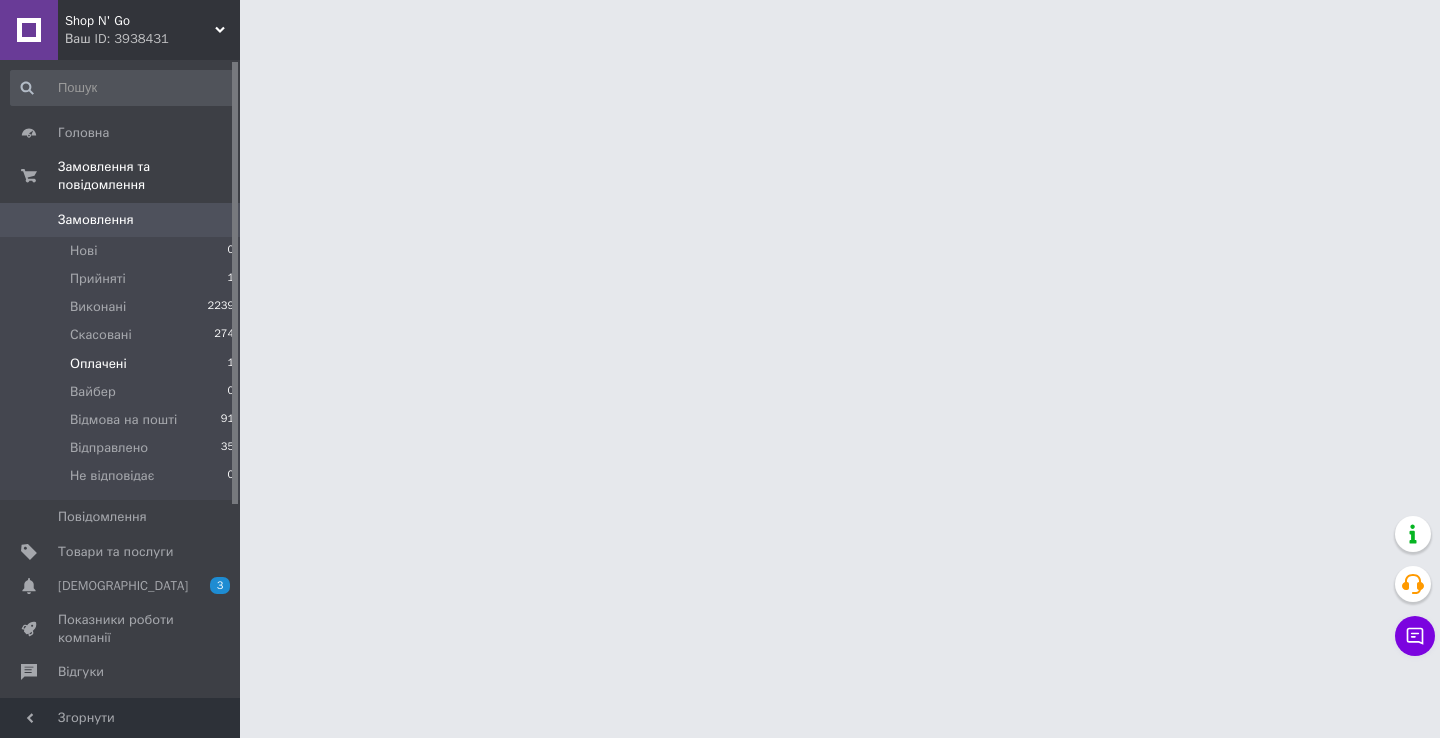 click on "Оплачені 1" at bounding box center (123, 364) 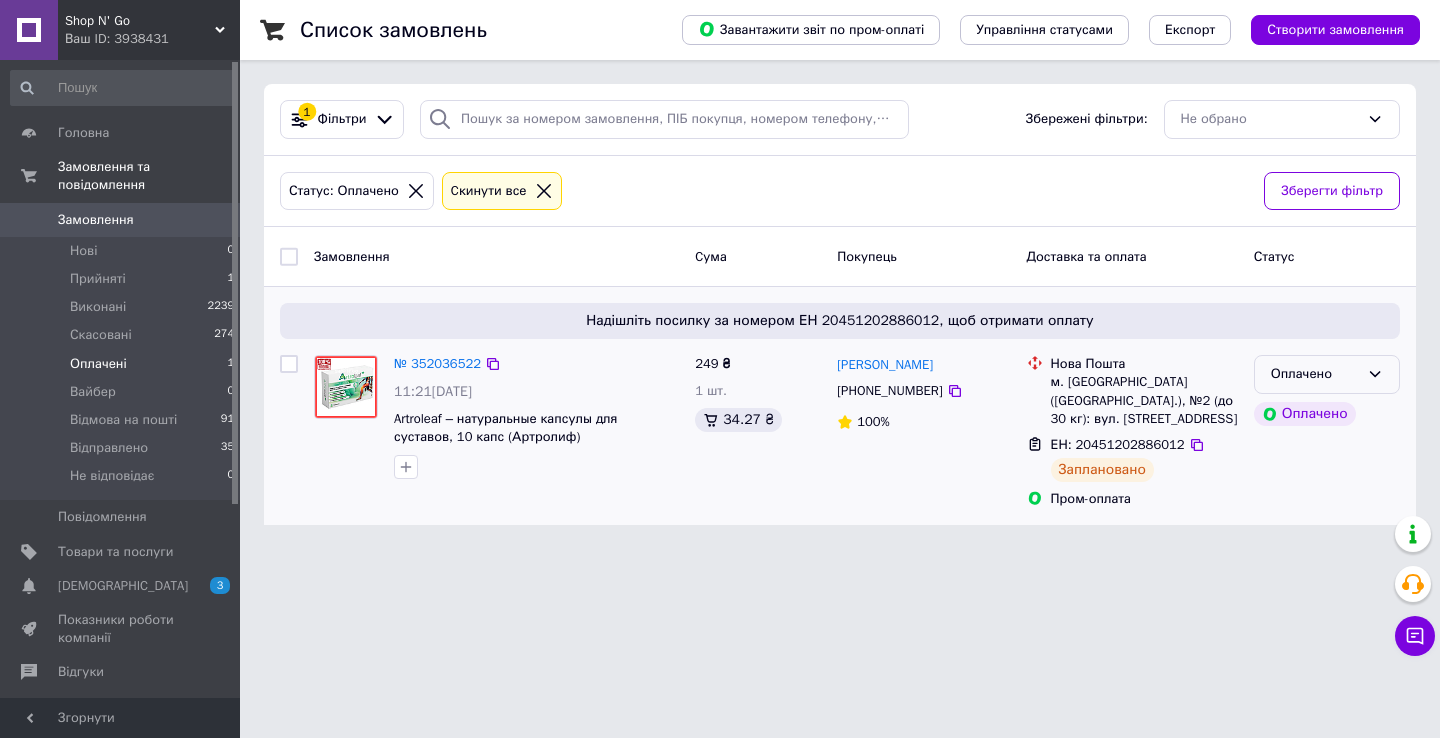 click on "Оплачено" at bounding box center (1327, 374) 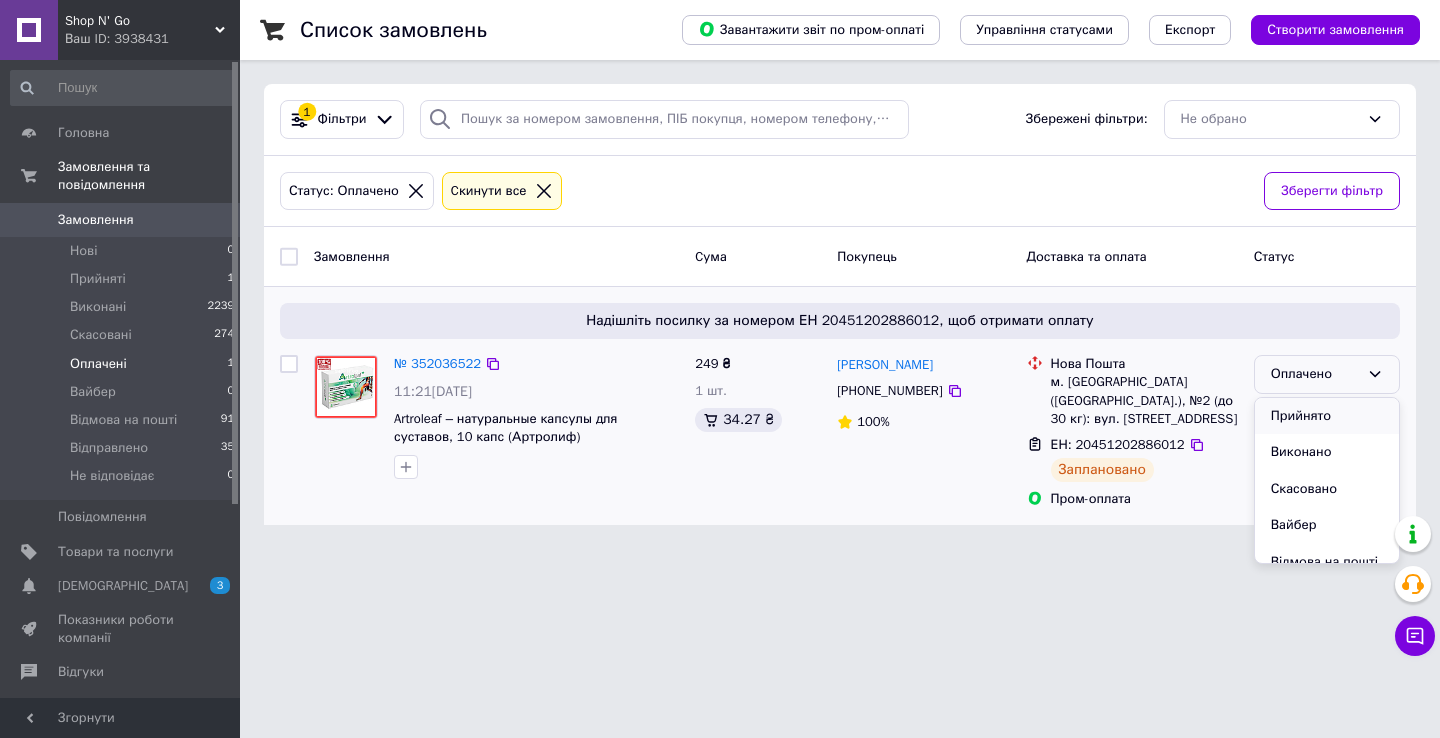 click on "Прийнято" at bounding box center [1327, 416] 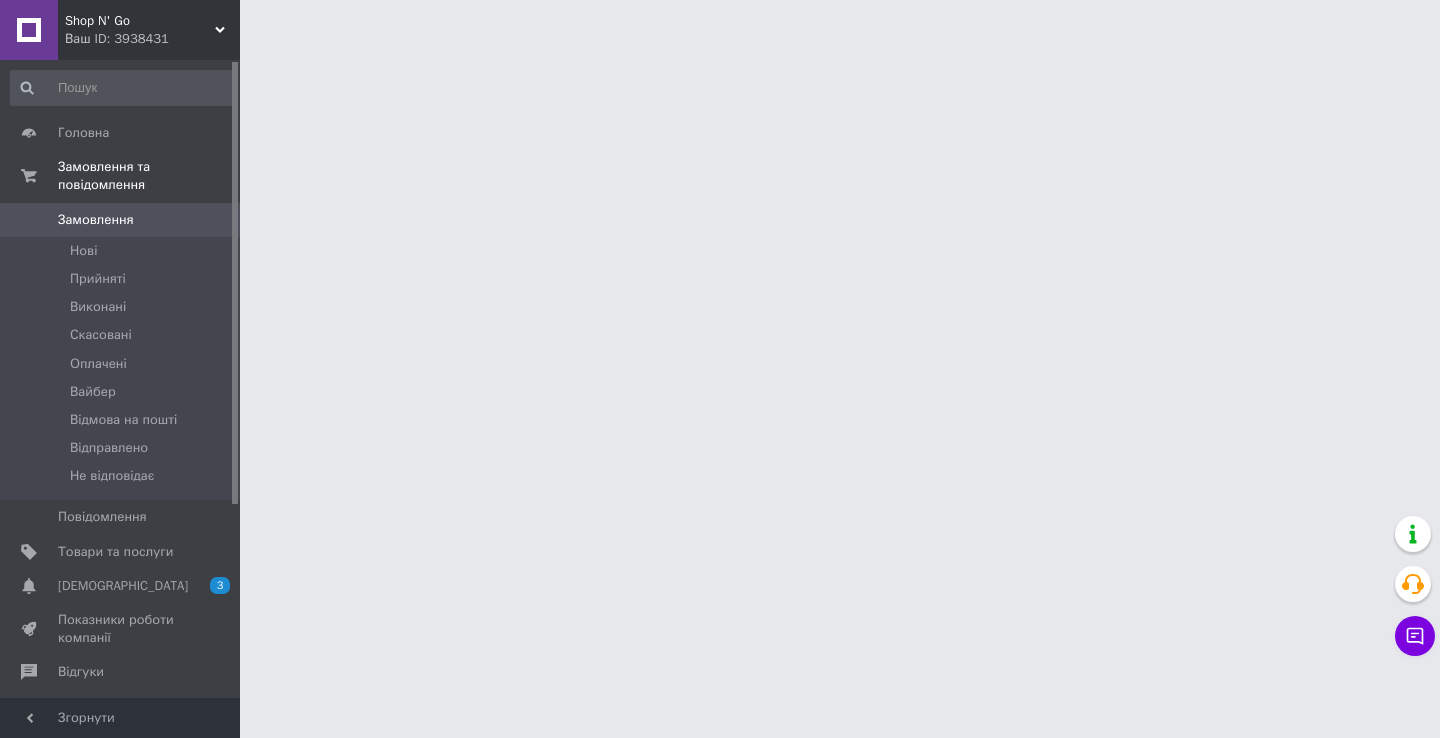 scroll, scrollTop: 0, scrollLeft: 0, axis: both 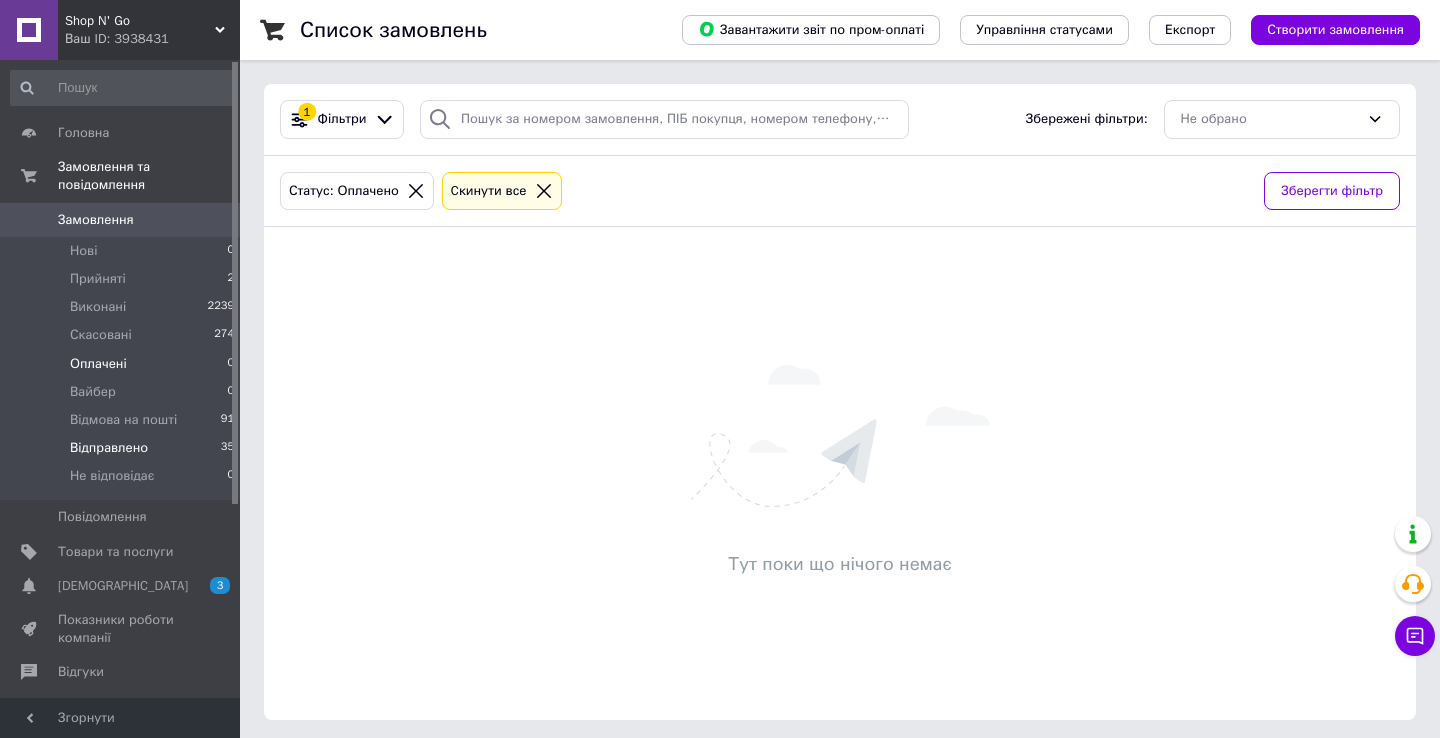click on "Відправлено" at bounding box center (109, 448) 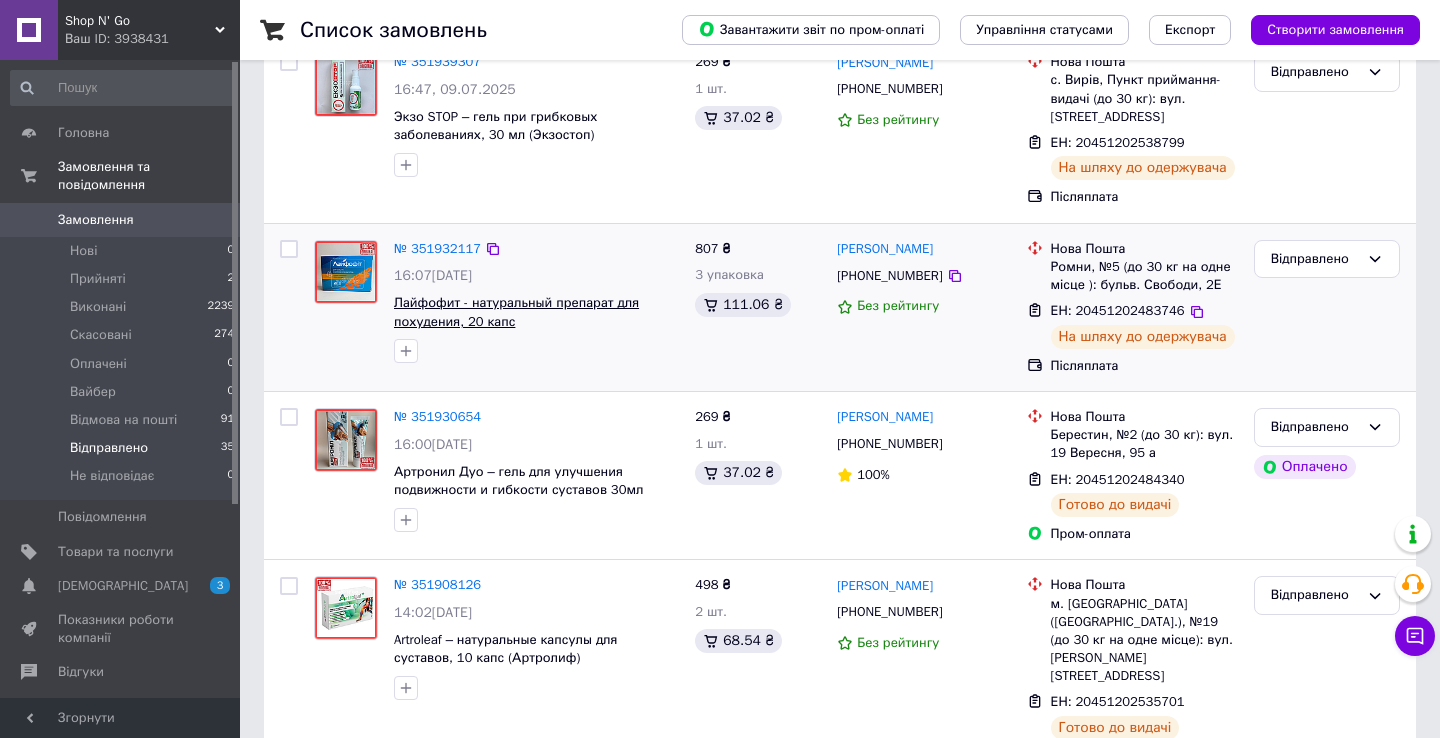 scroll, scrollTop: 627, scrollLeft: 0, axis: vertical 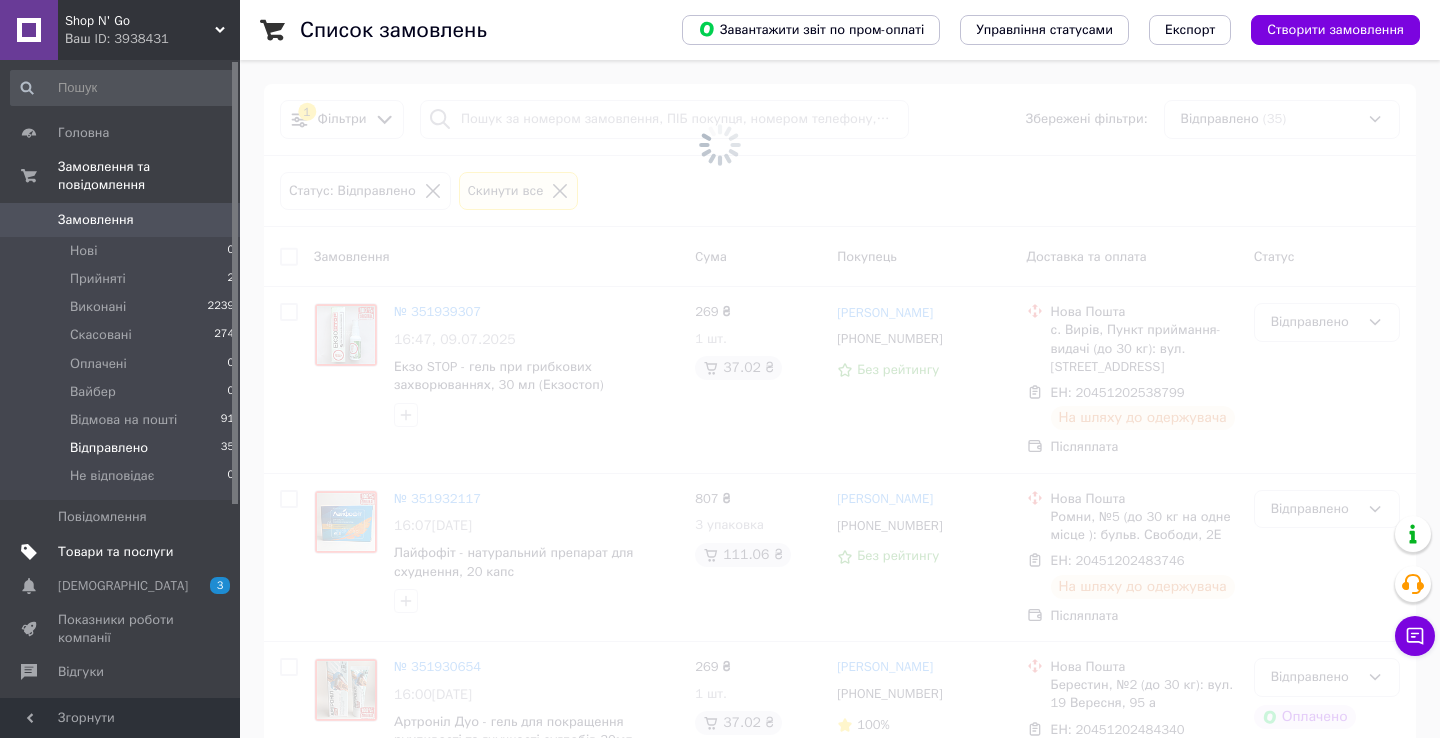 click on "Товари та послуги" at bounding box center (115, 552) 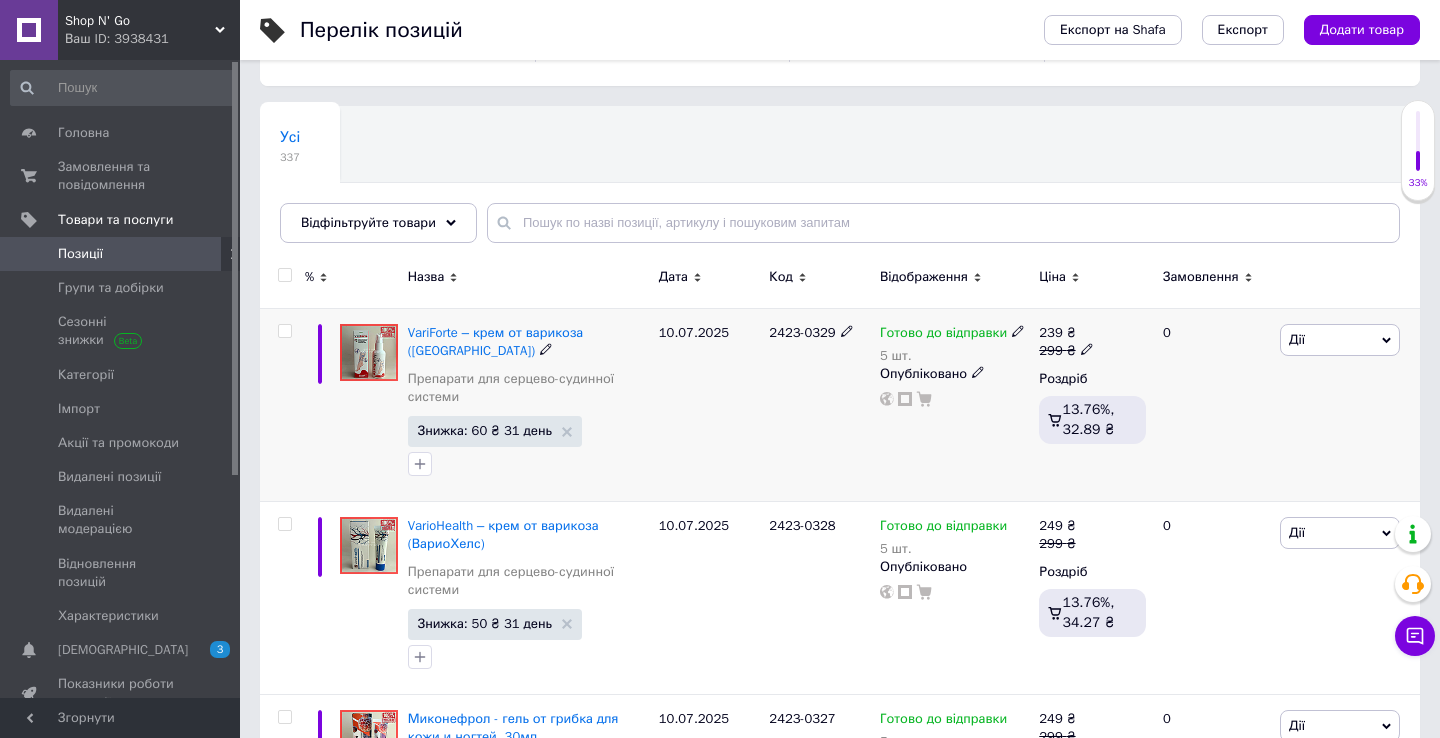 scroll, scrollTop: 126, scrollLeft: 0, axis: vertical 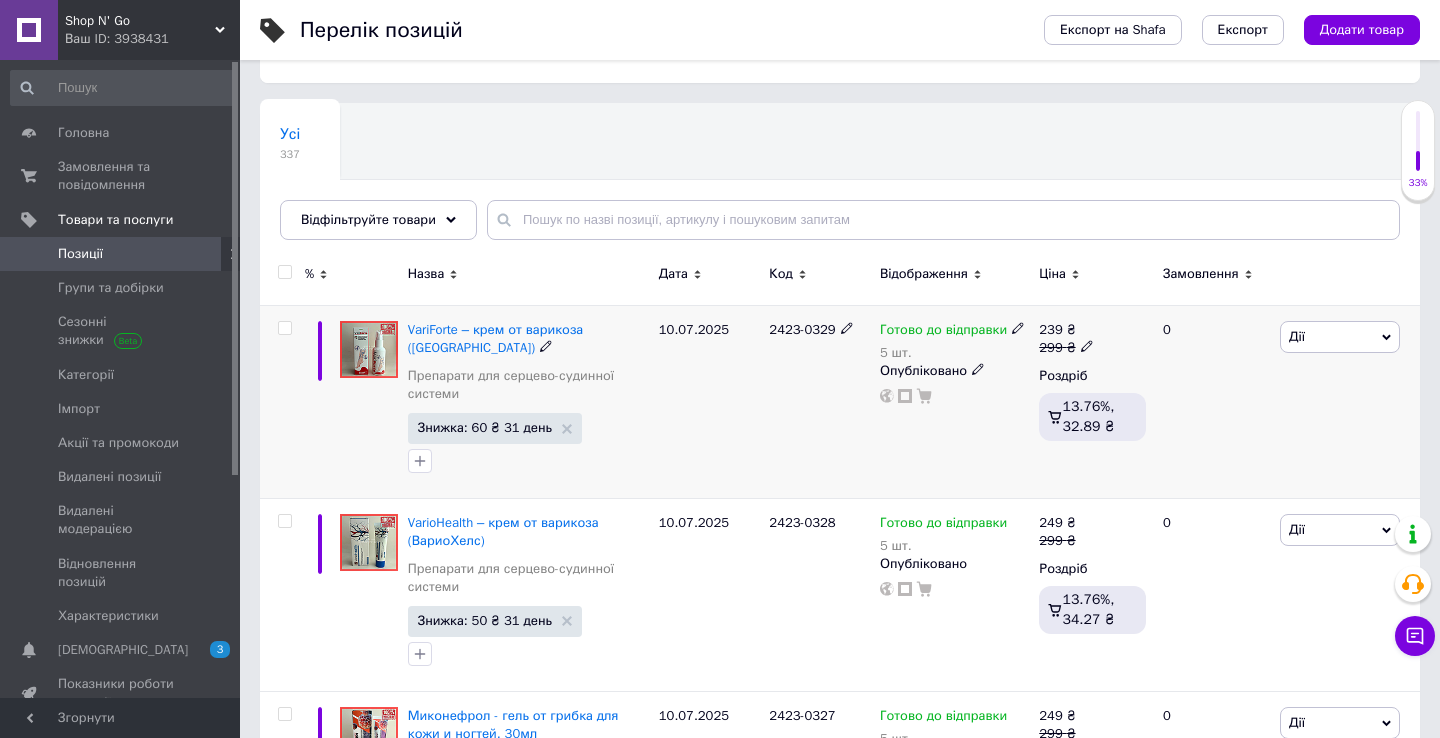 click at bounding box center [284, 328] 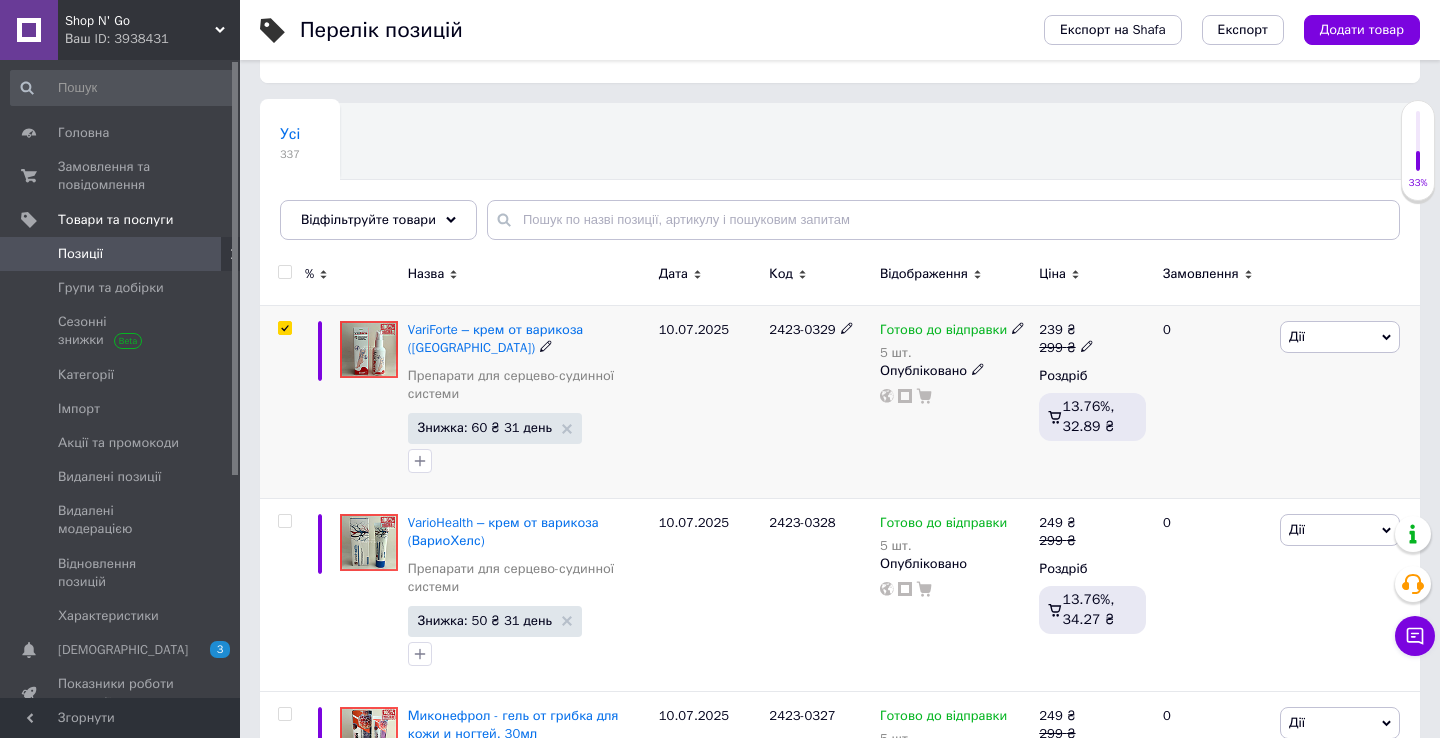checkbox on "true" 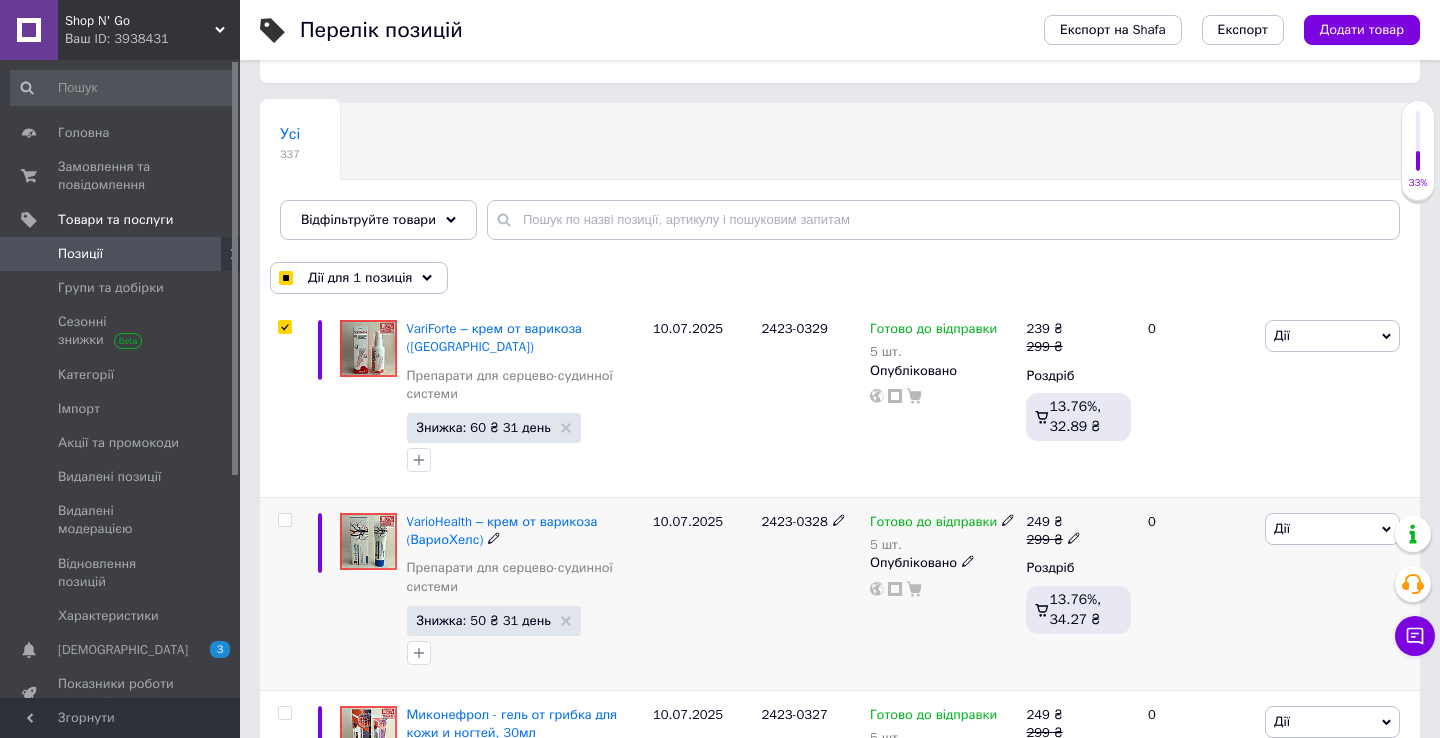 click at bounding box center [285, 520] 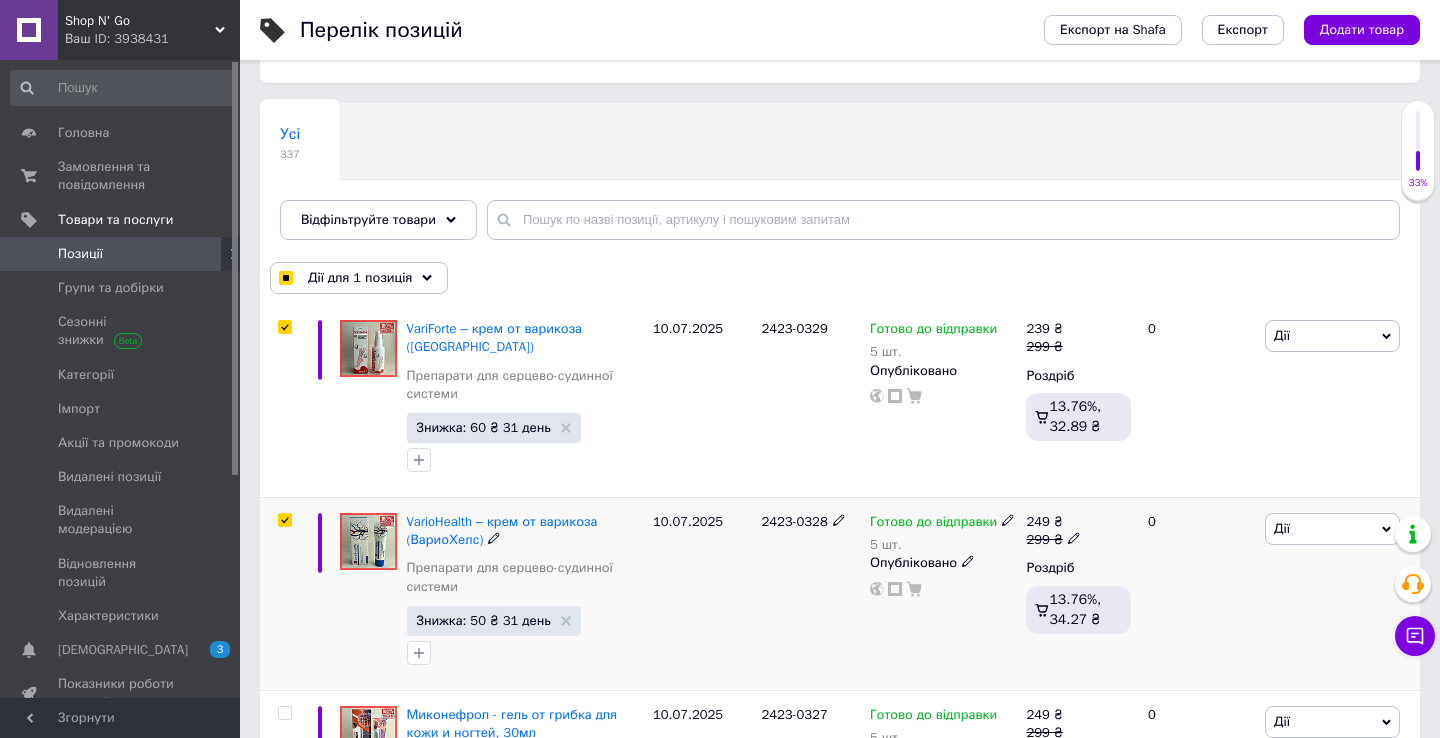 checkbox on "true" 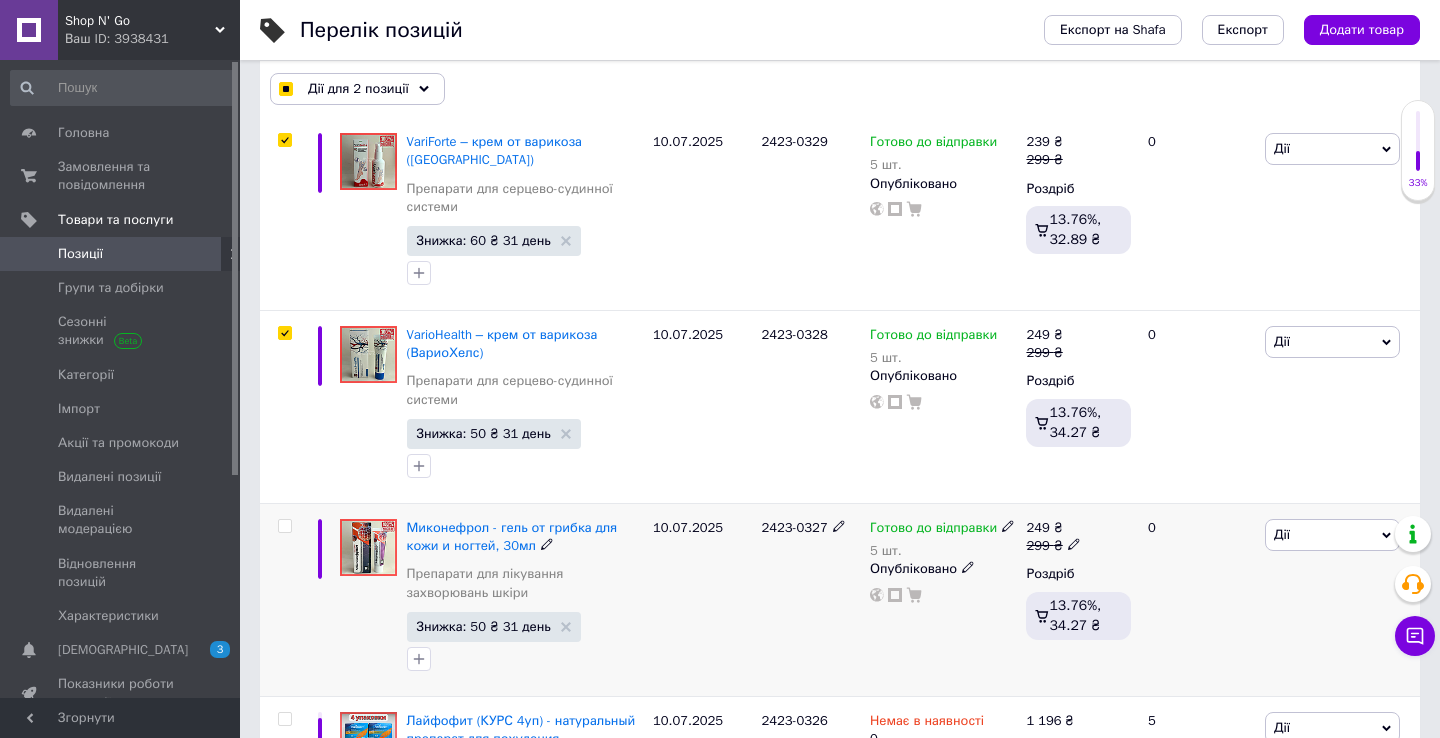 click at bounding box center (284, 526) 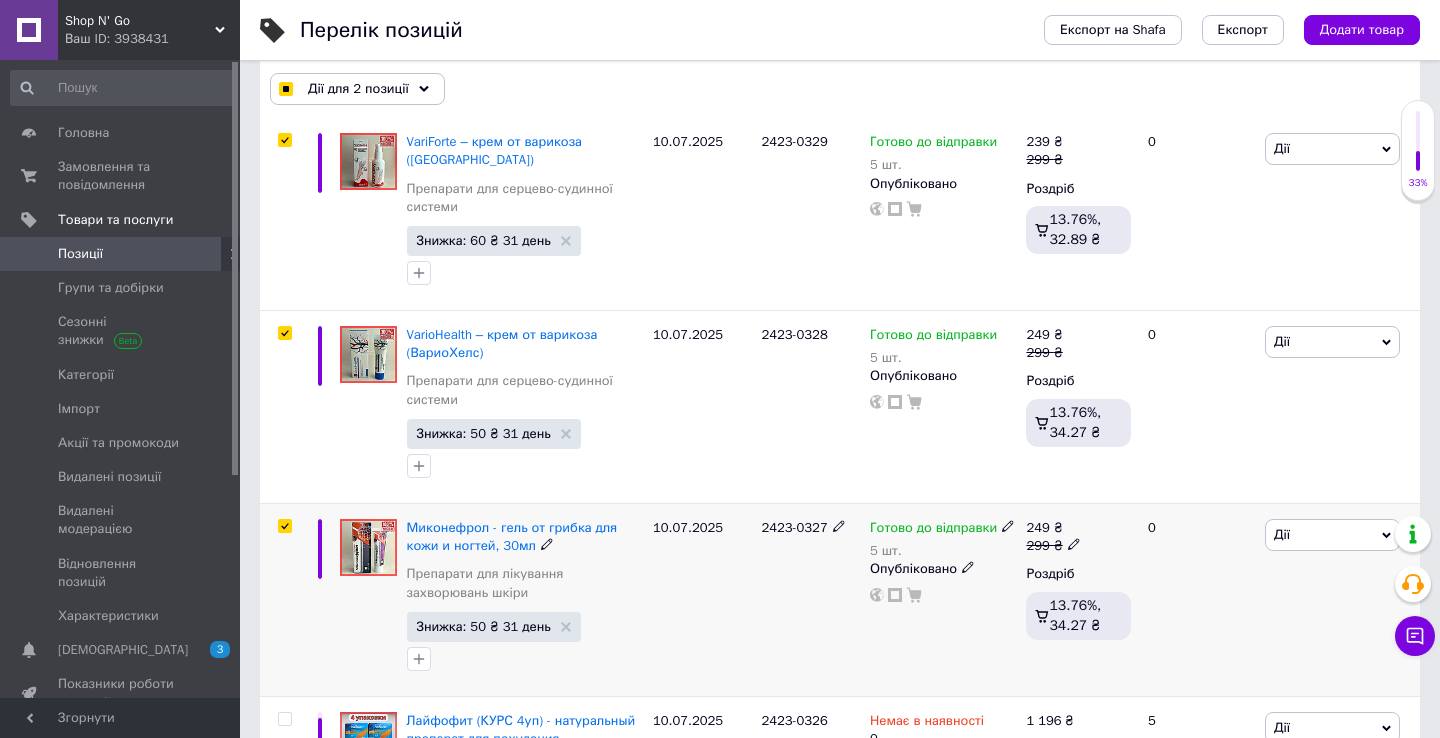 checkbox on "true" 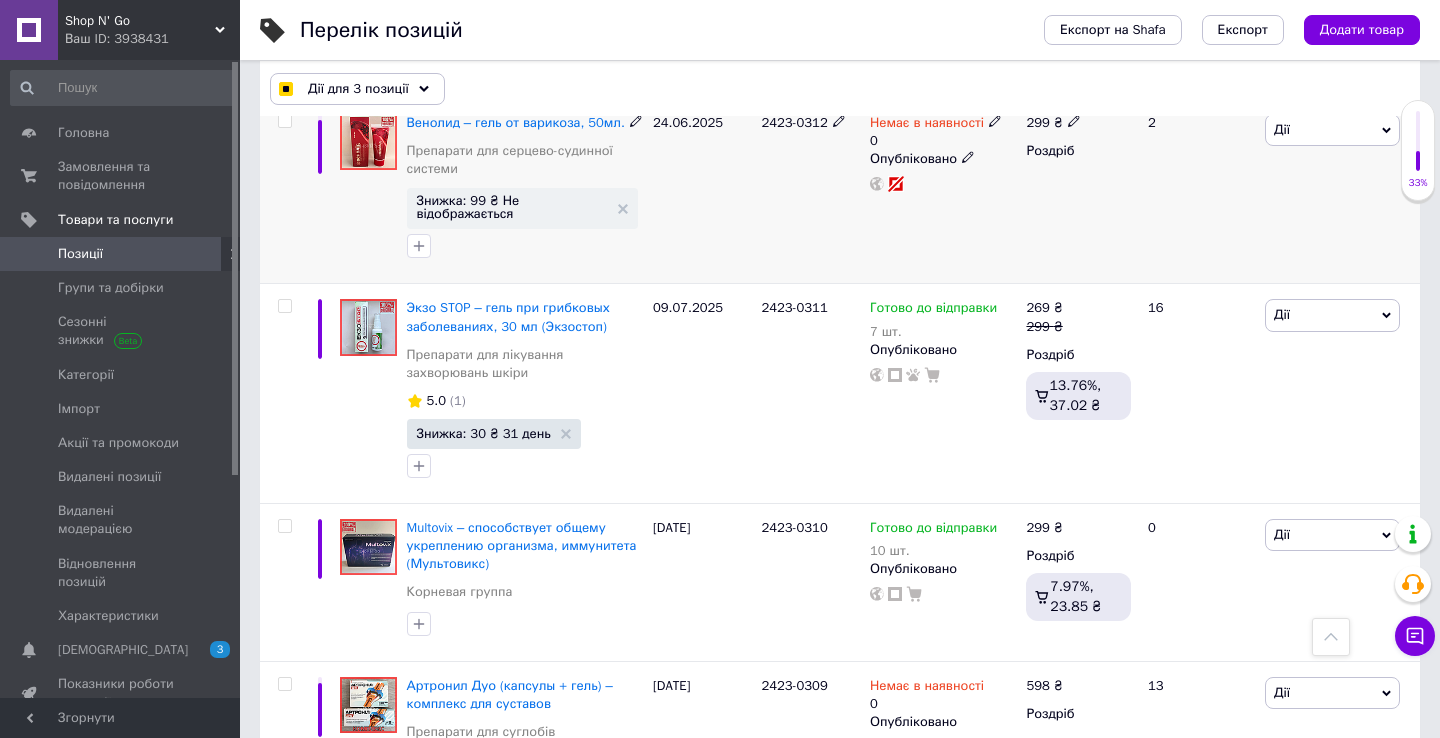 scroll, scrollTop: 3526, scrollLeft: 0, axis: vertical 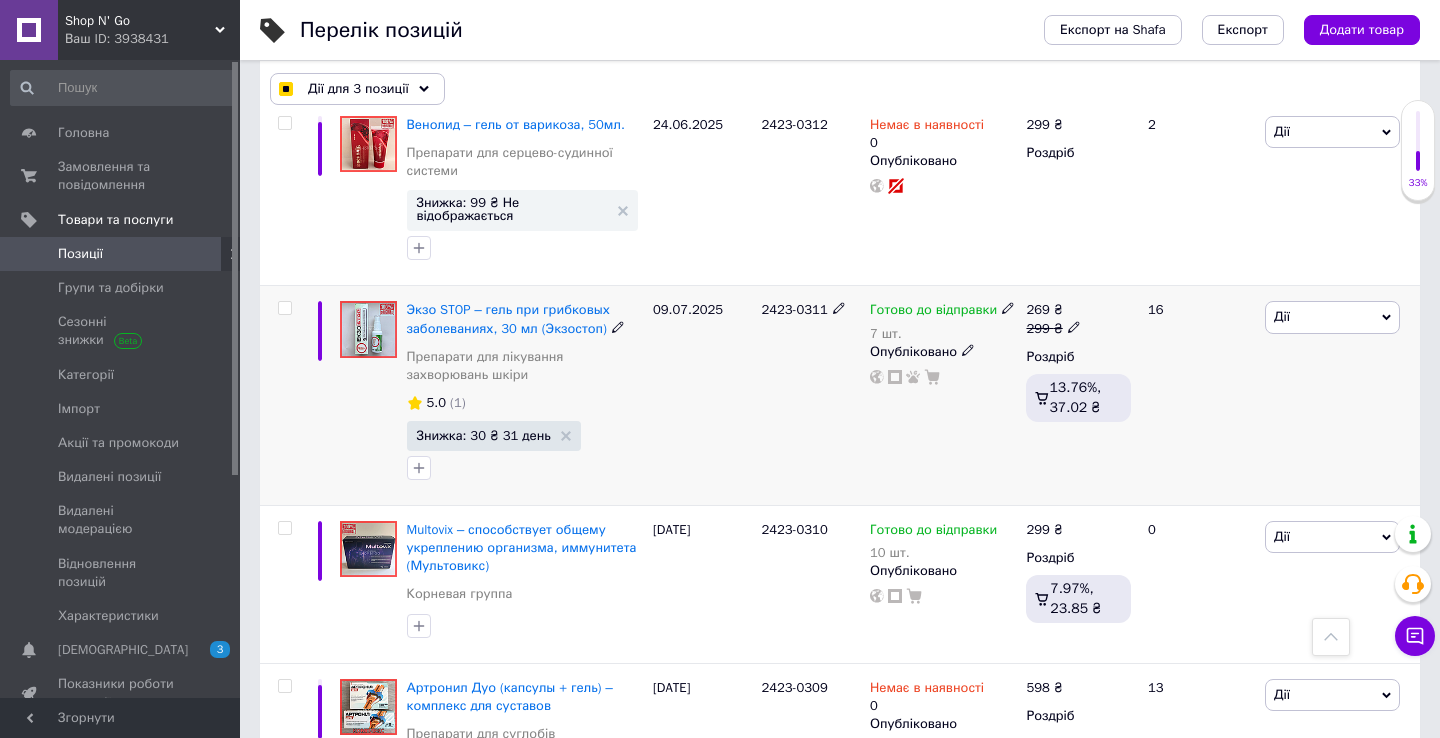 click at bounding box center (284, 308) 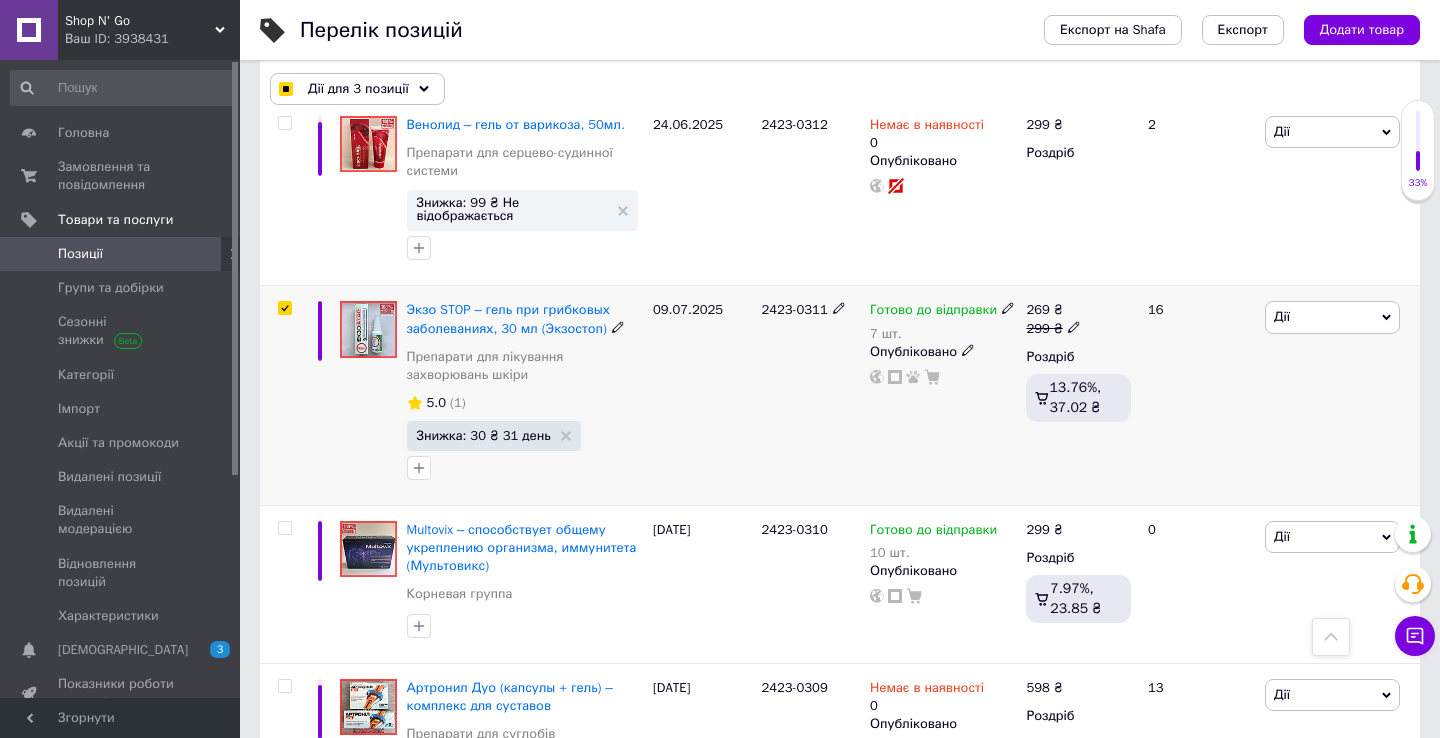 checkbox on "true" 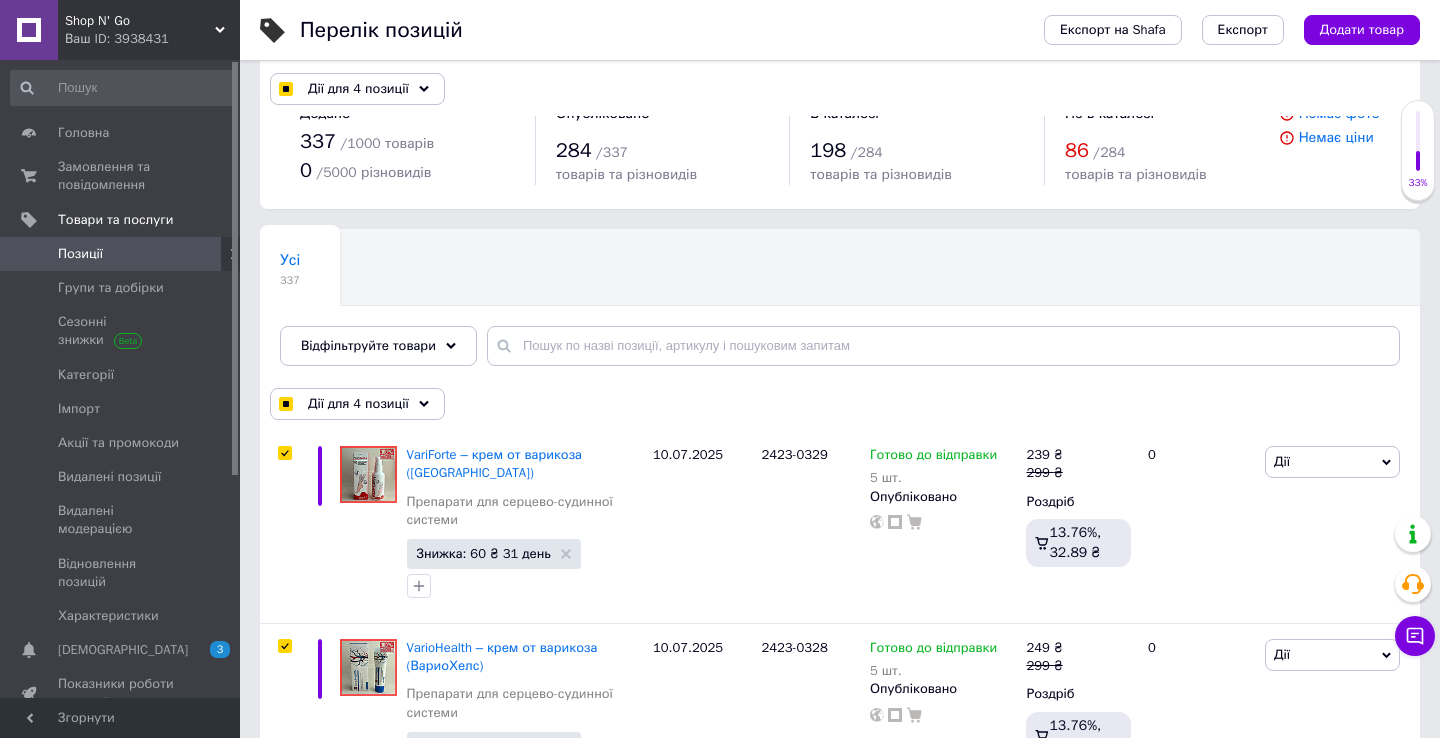 scroll, scrollTop: 0, scrollLeft: 0, axis: both 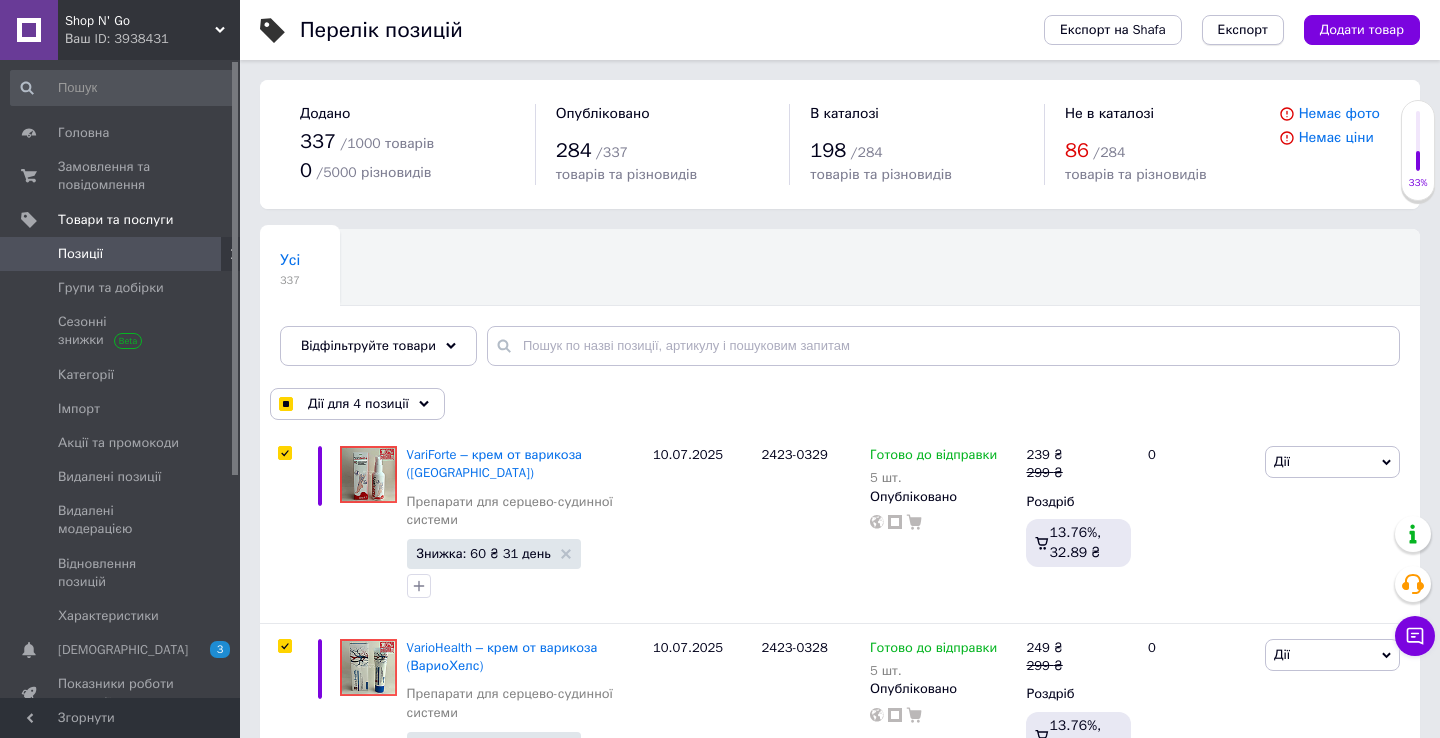 click on "Експорт" at bounding box center [1243, 30] 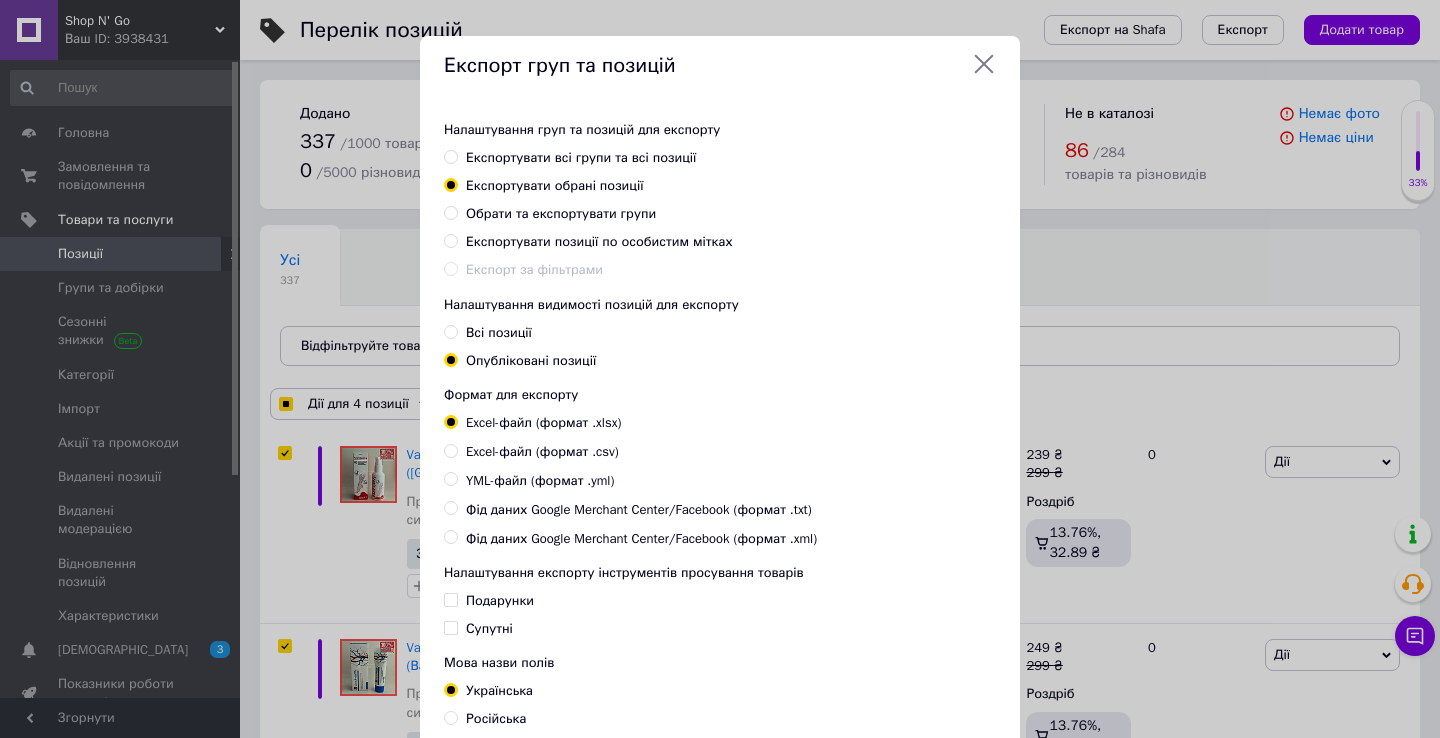 click on "YML-файл (формат .yml)" at bounding box center [540, 481] 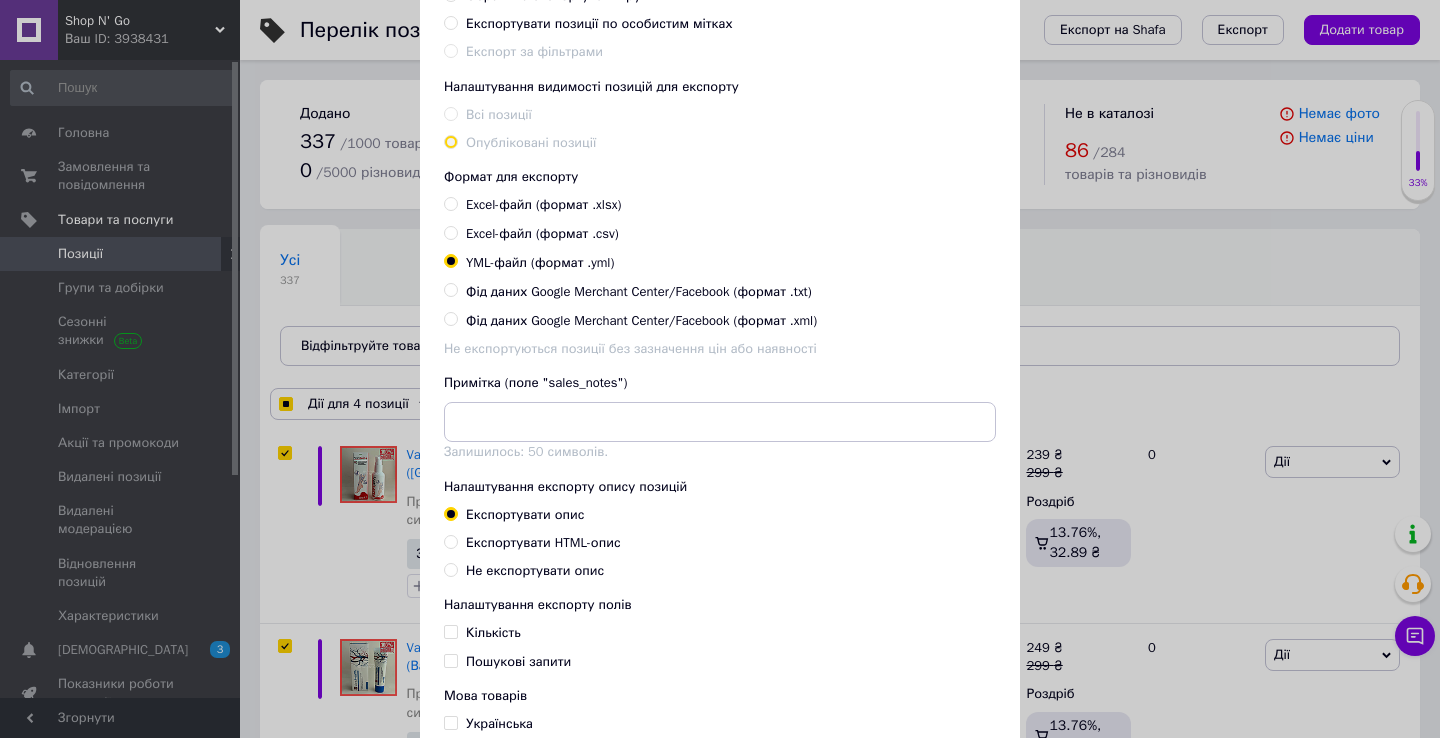 scroll, scrollTop: 217, scrollLeft: 0, axis: vertical 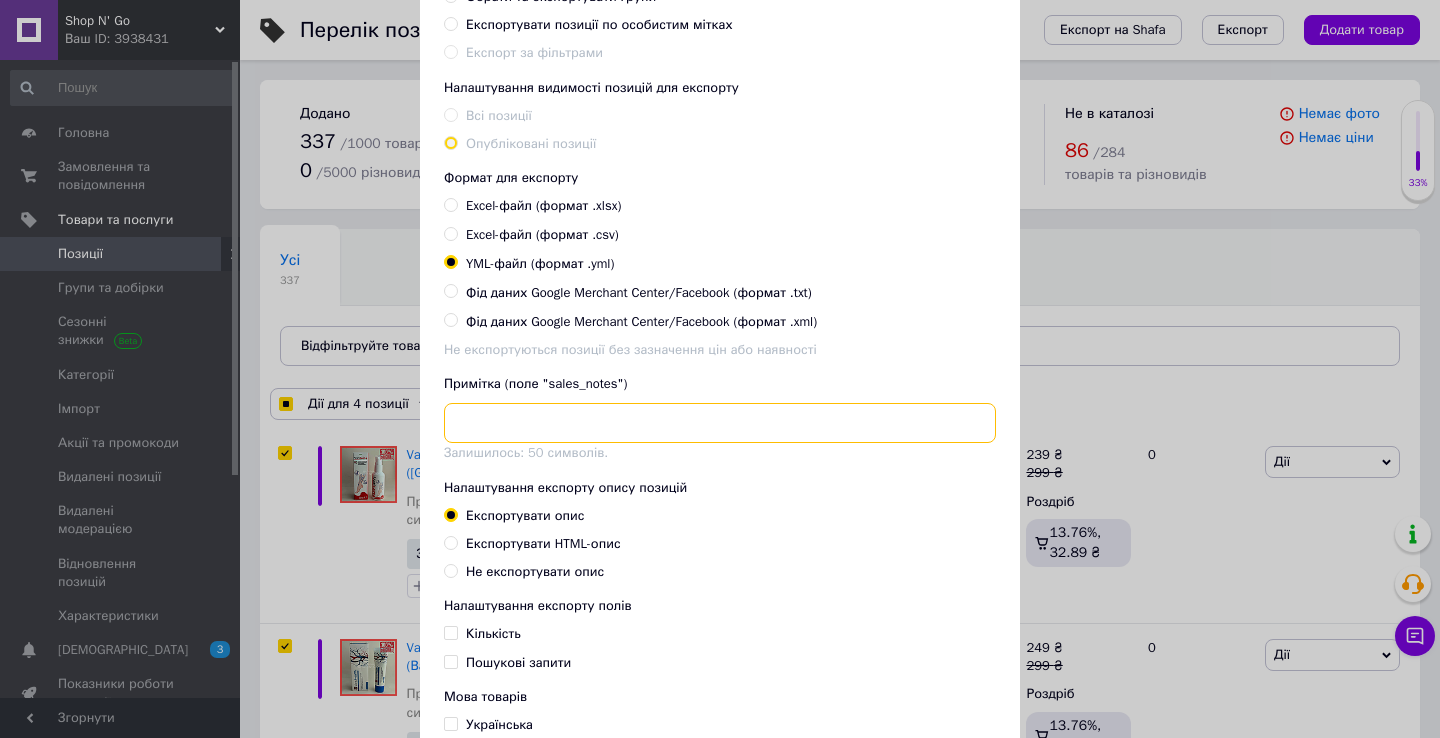 click at bounding box center (720, 423) 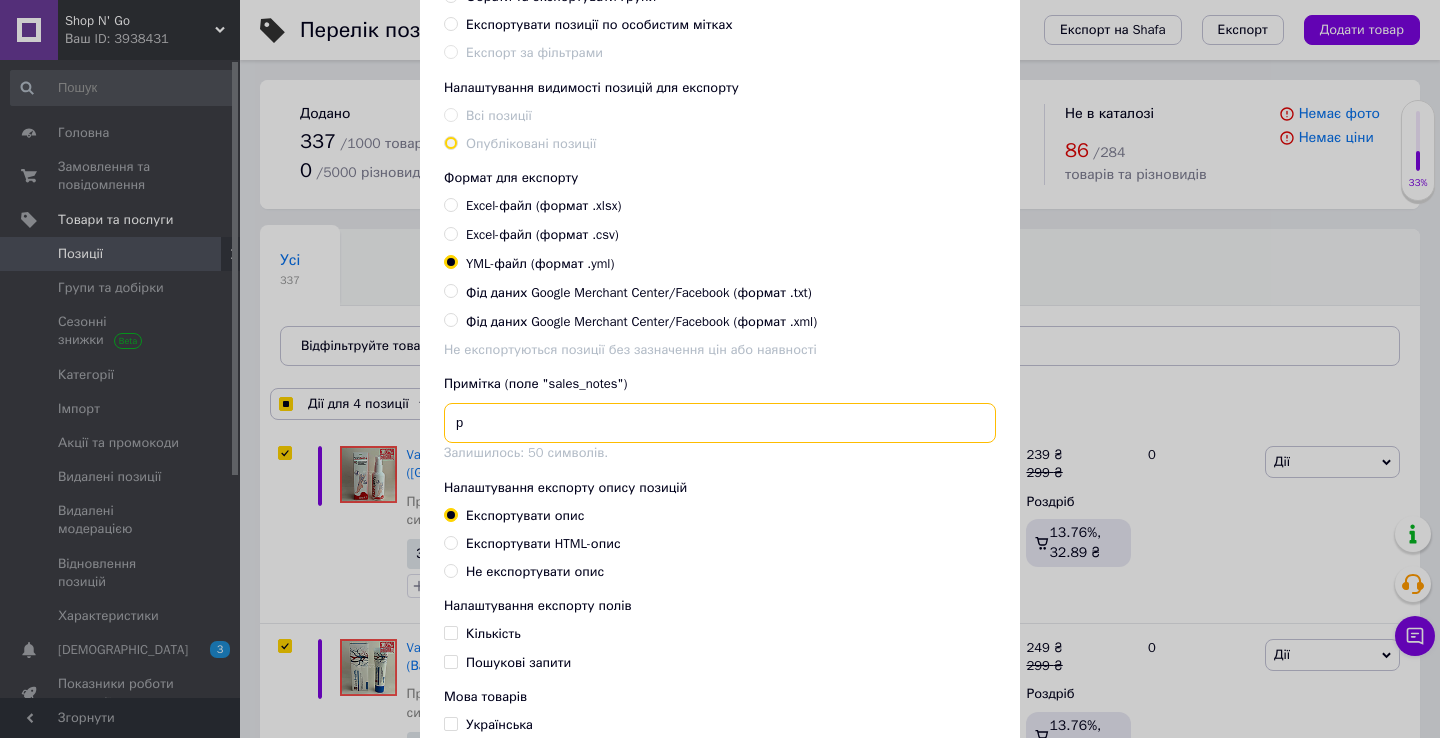 checkbox on "true" 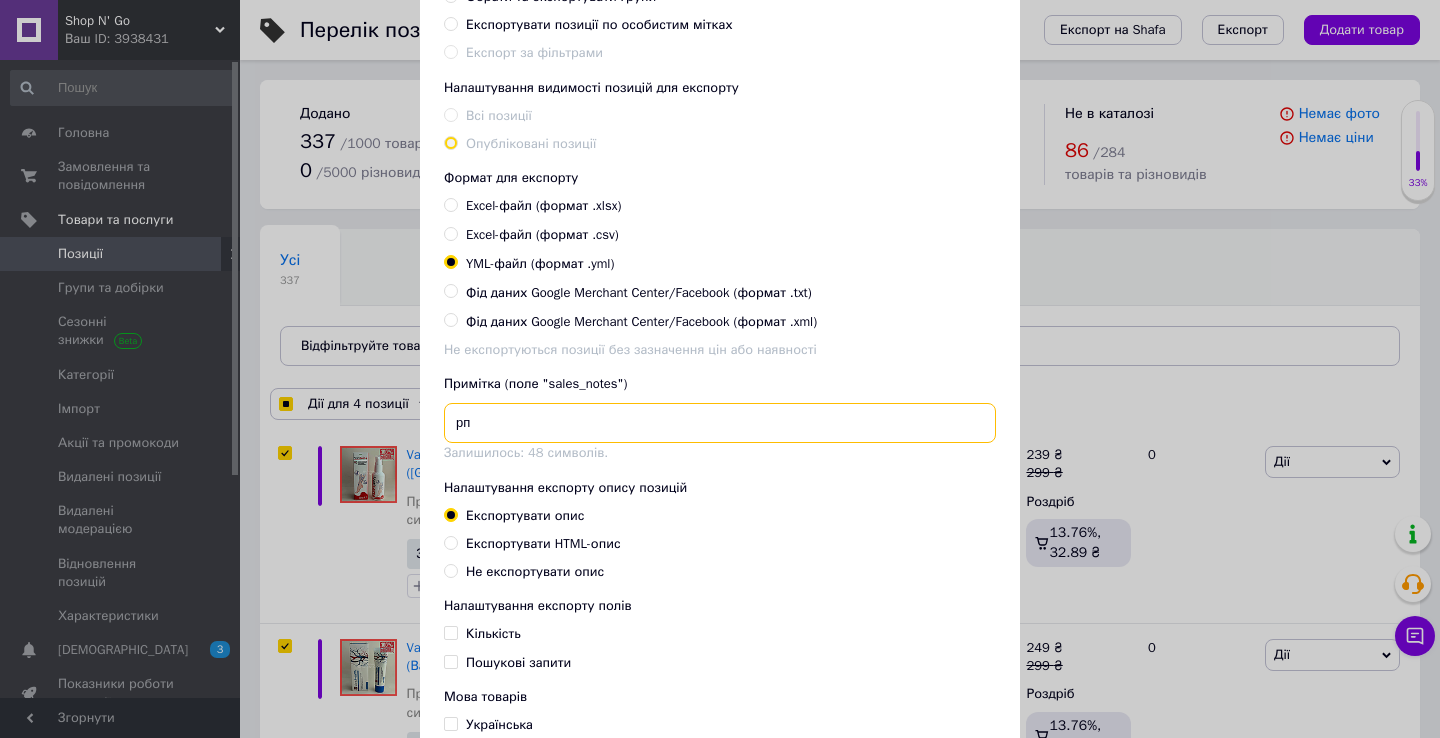 checkbox on "true" 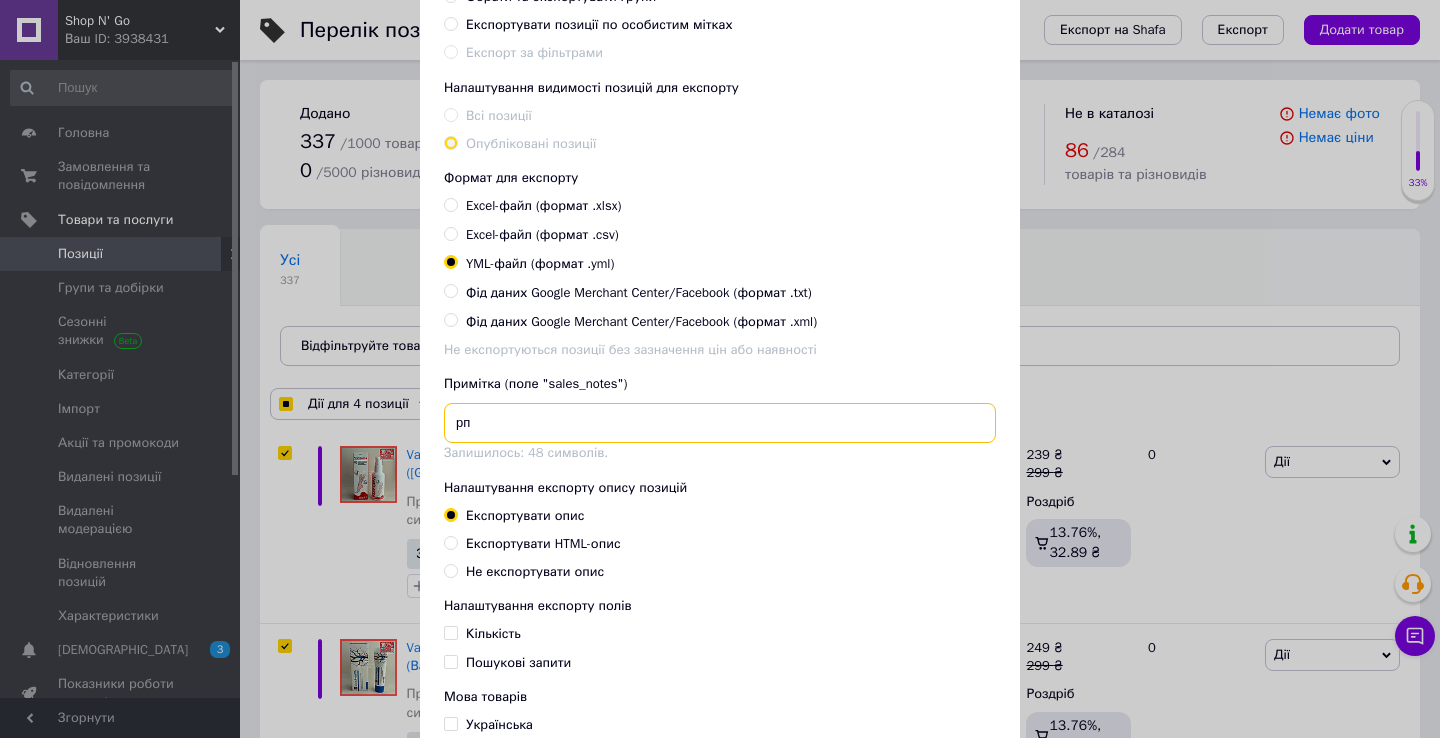 type on "рпп" 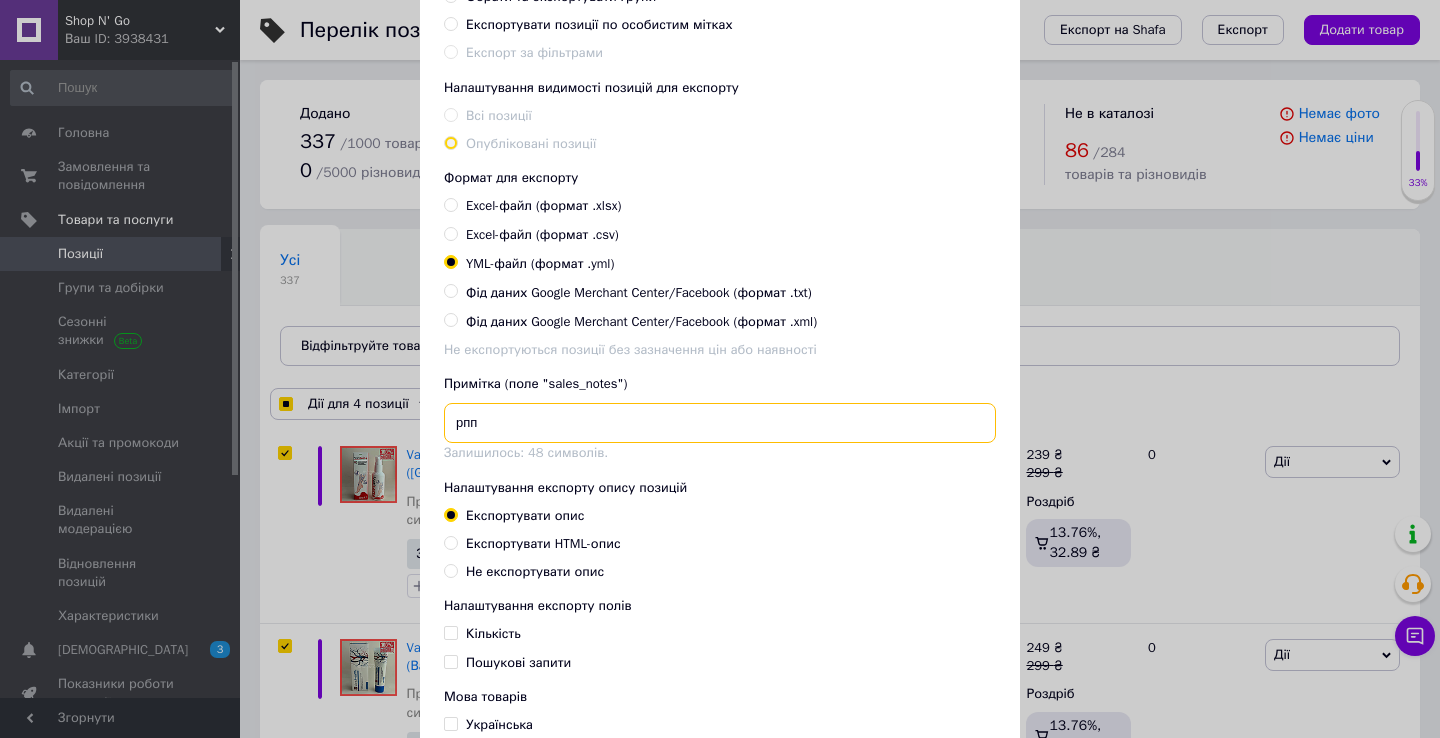 checkbox on "true" 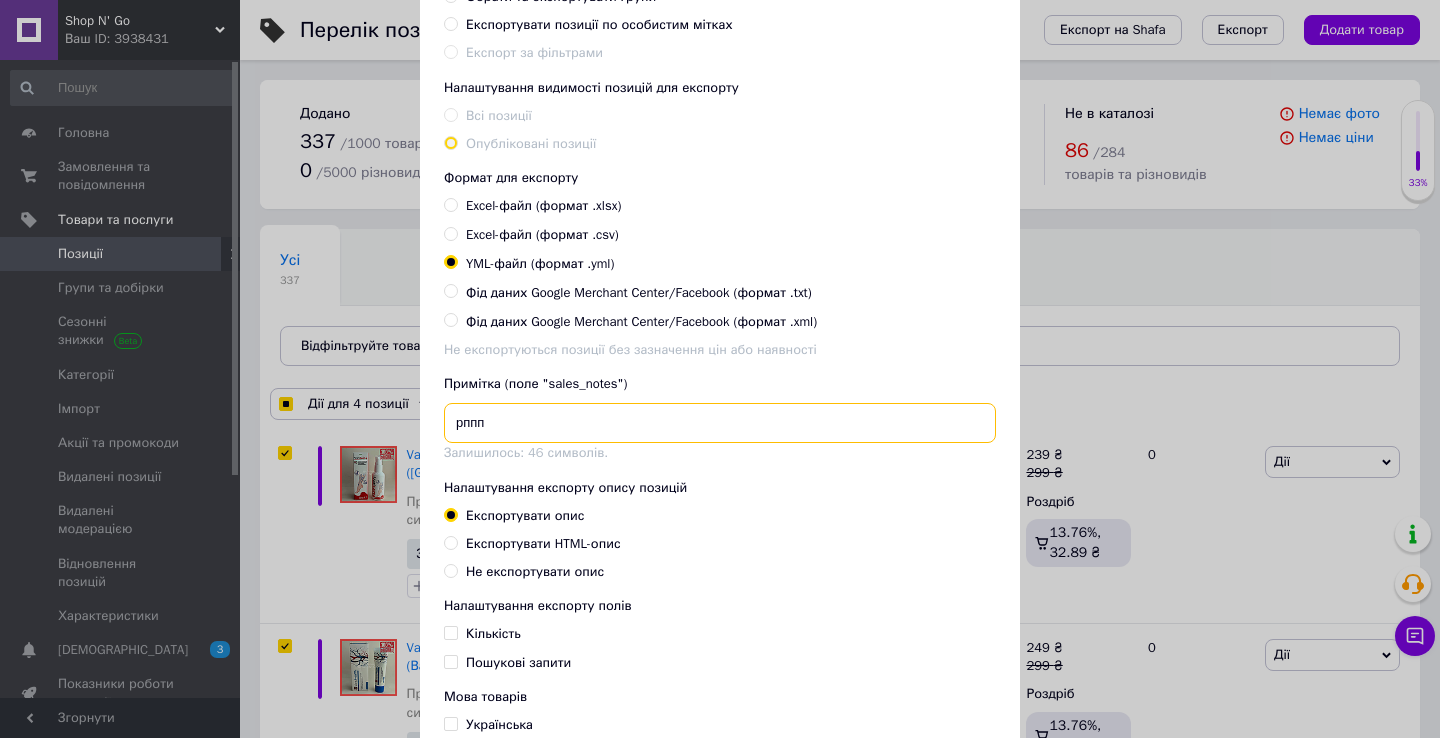 checkbox on "true" 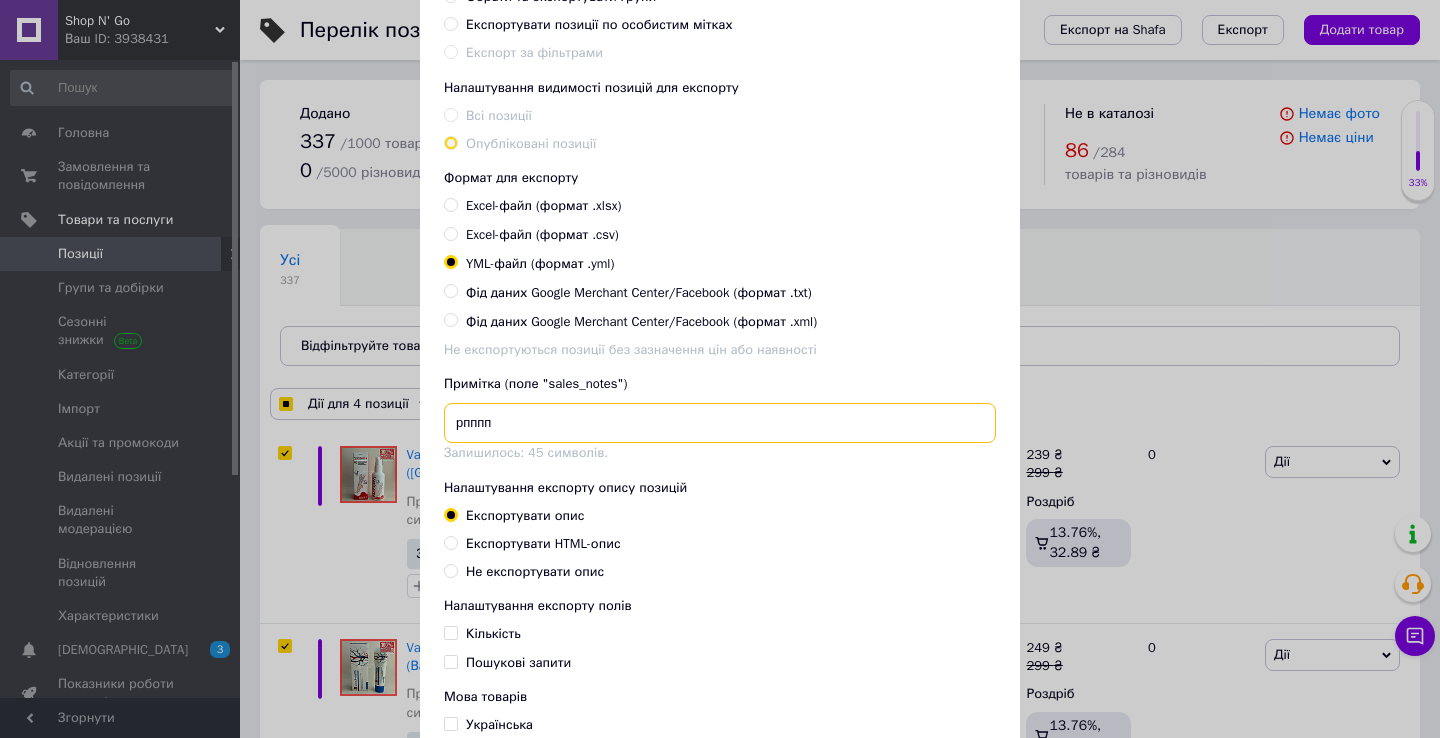 checkbox on "true" 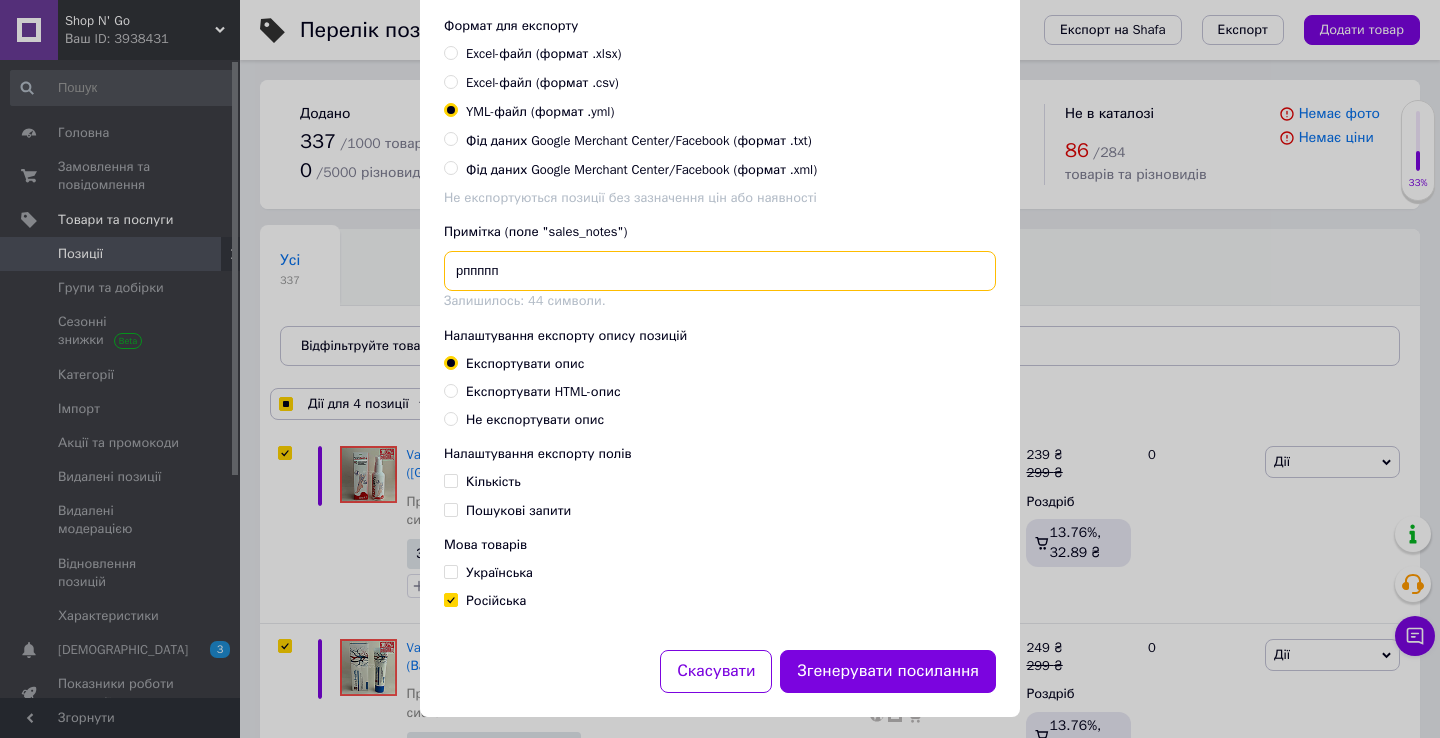 scroll, scrollTop: 368, scrollLeft: 0, axis: vertical 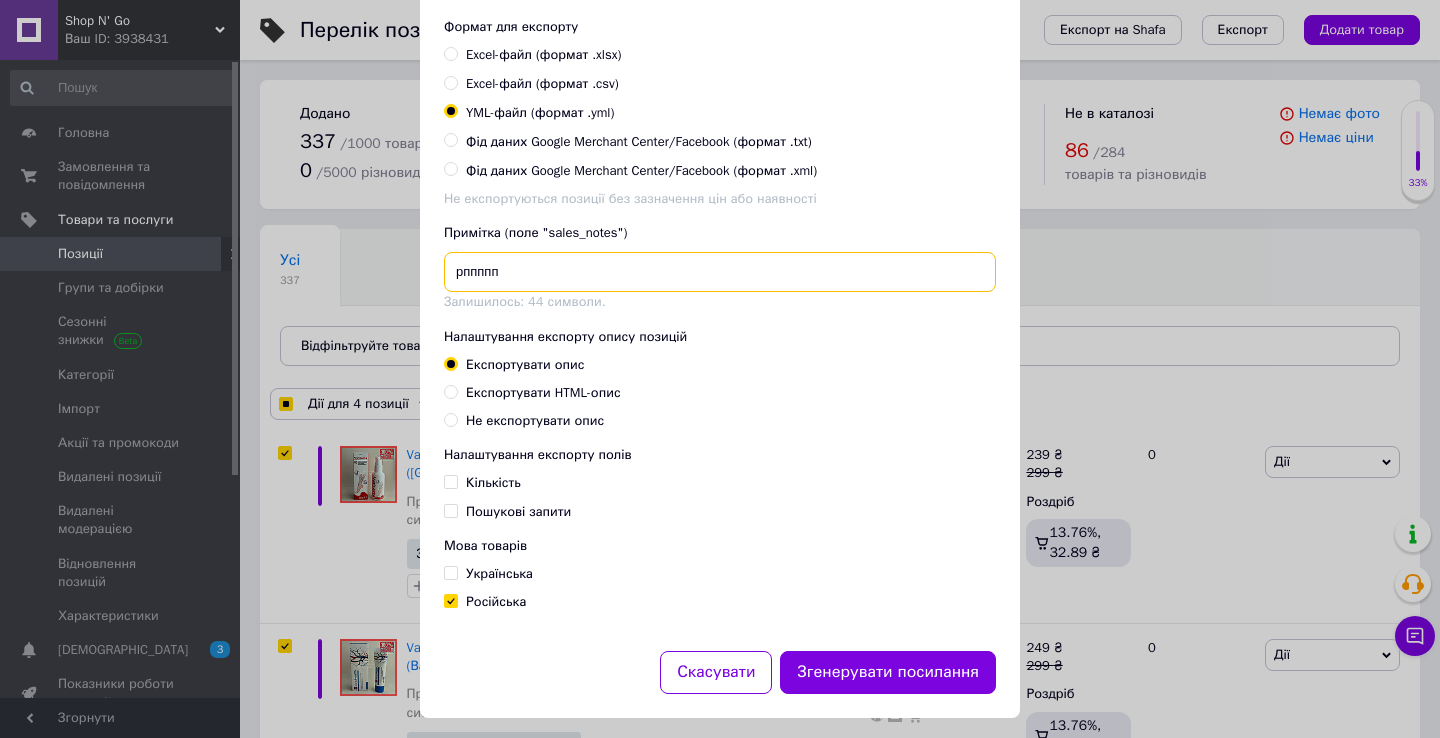 type on "рппппп" 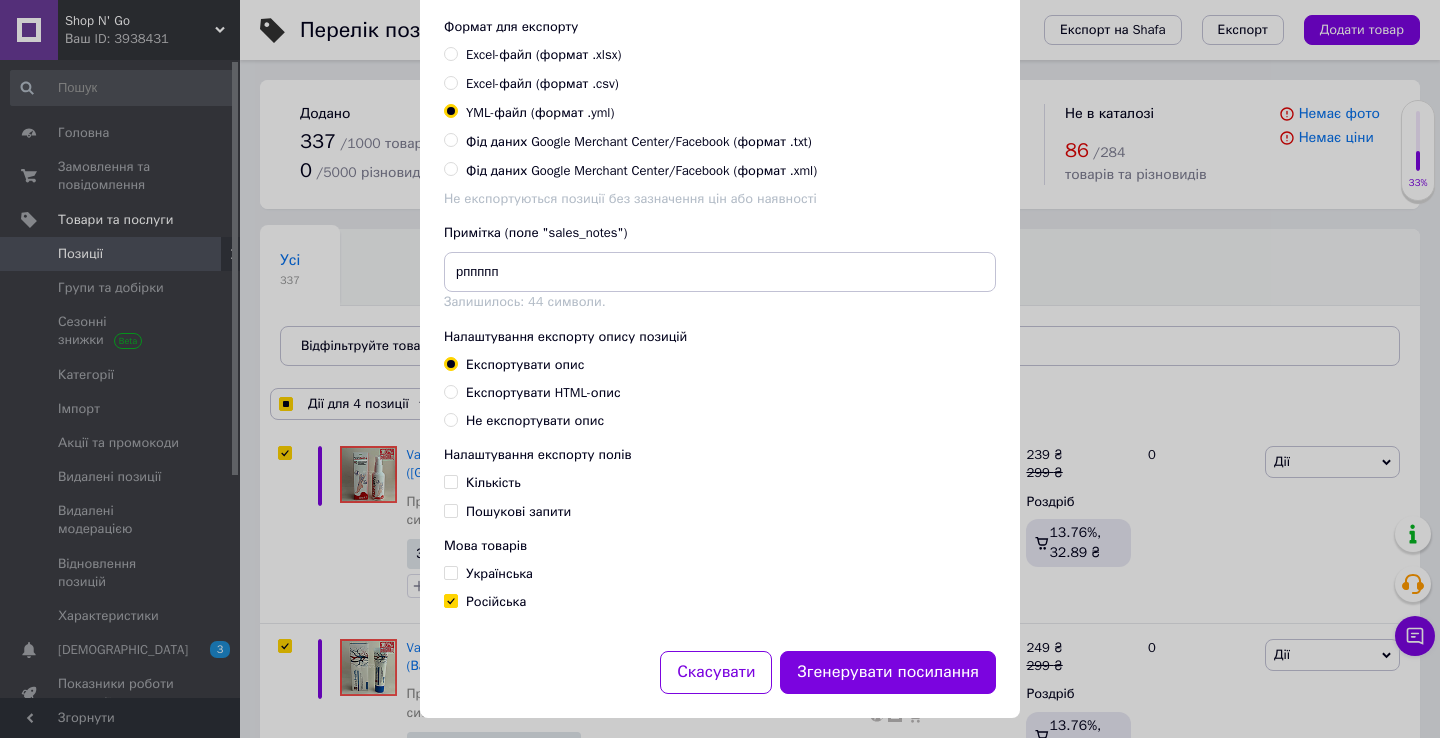click on "Кількість" at bounding box center [450, 481] 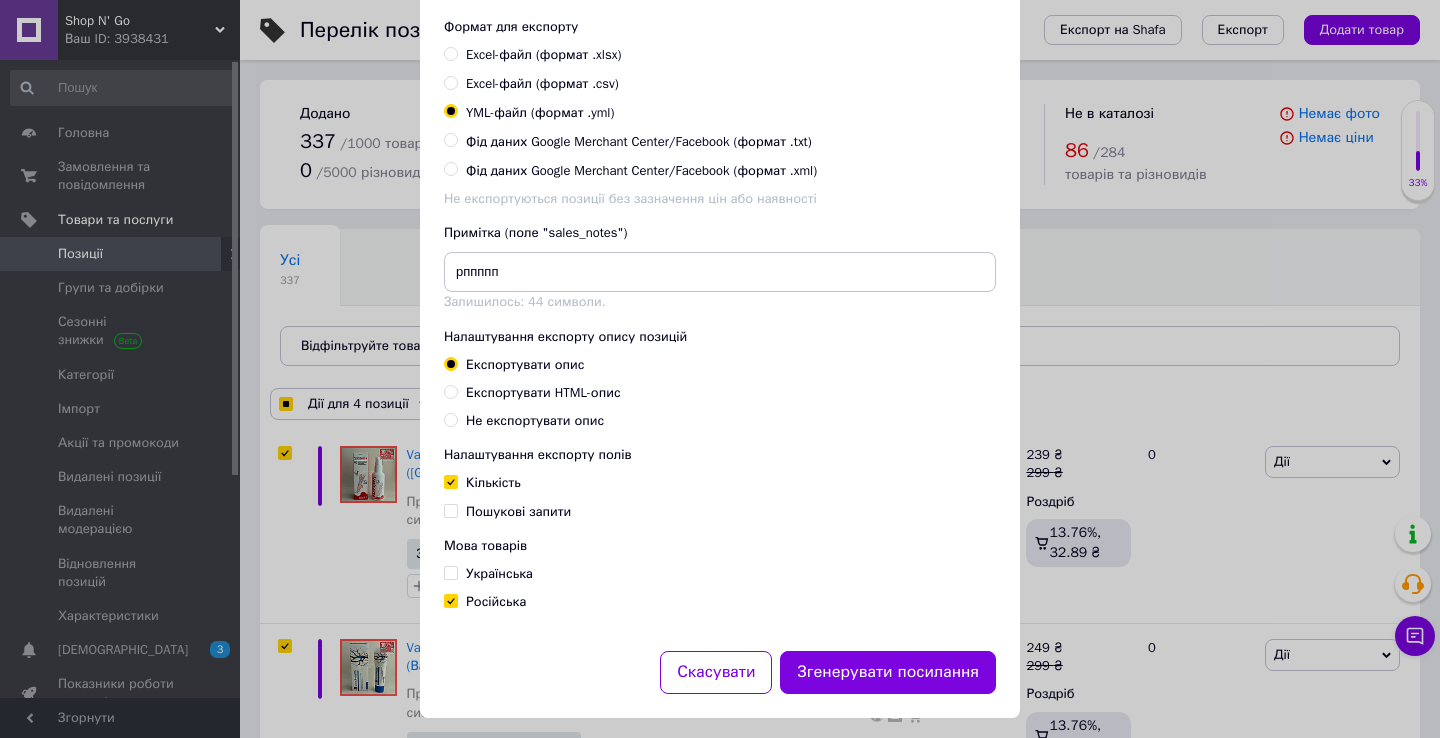 checkbox on "true" 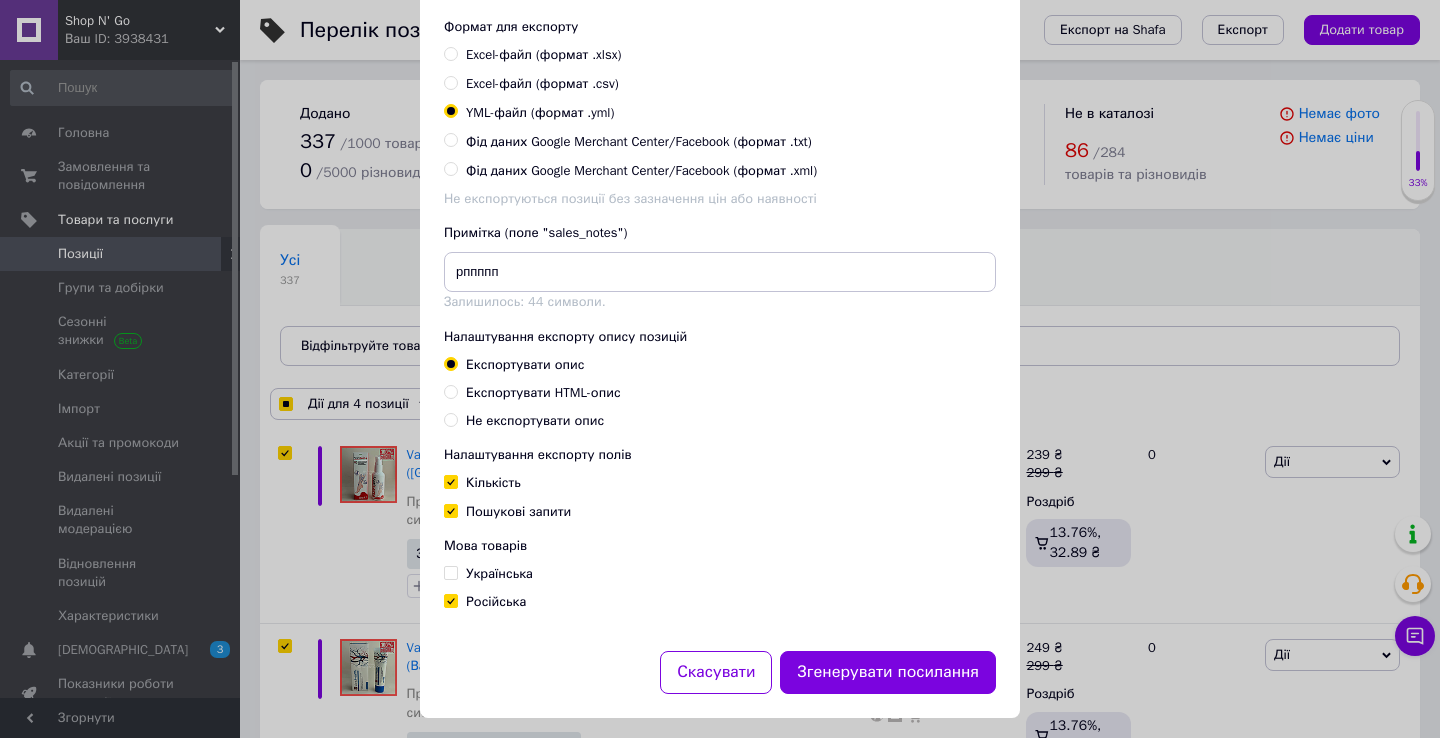 checkbox on "true" 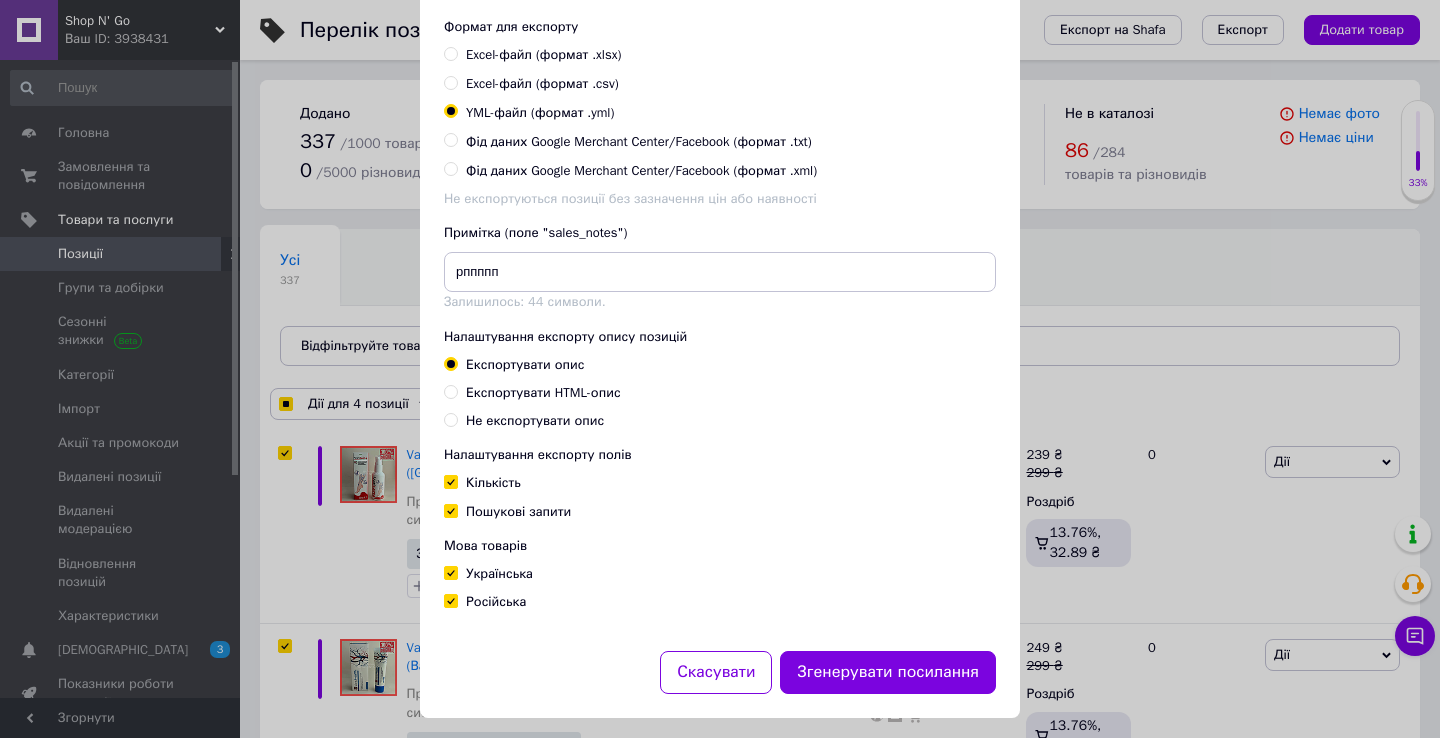 checkbox on "true" 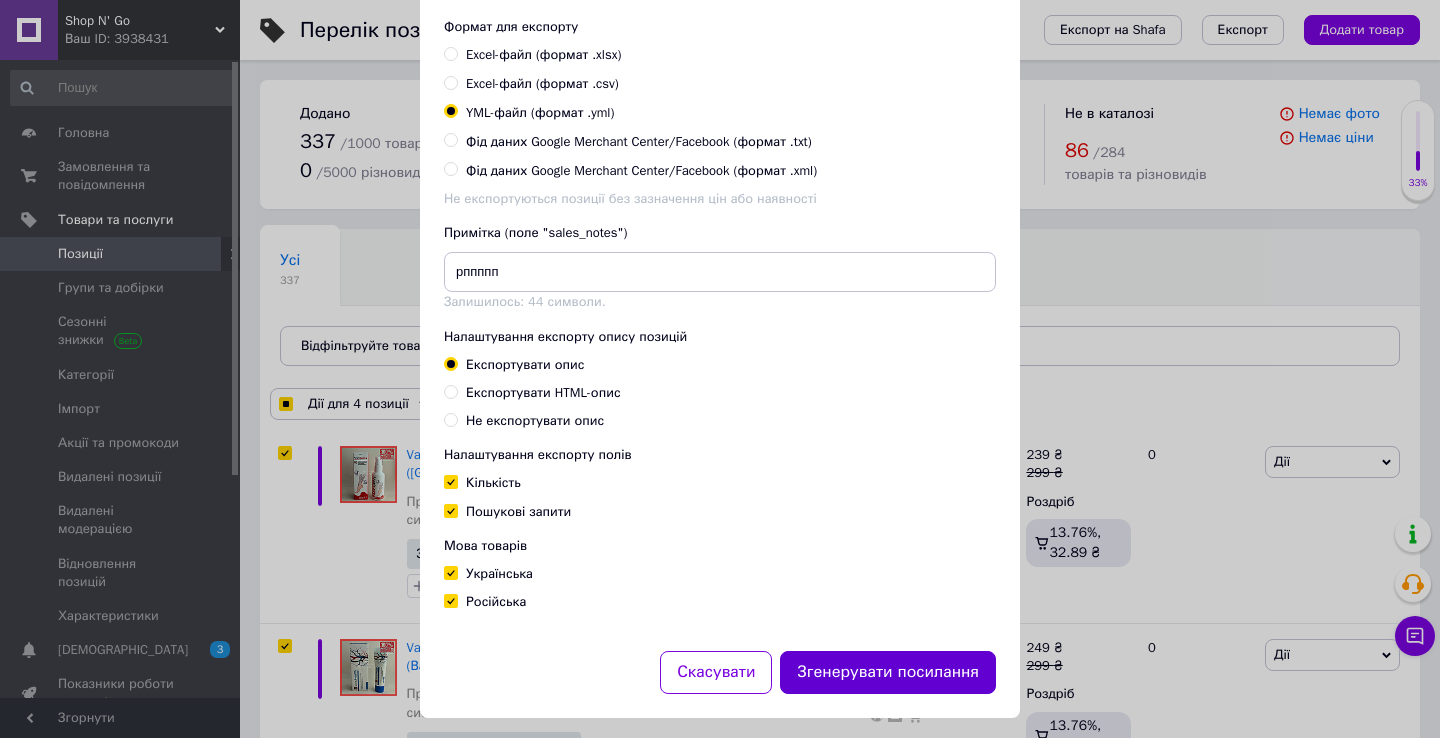 click on "Згенерувати посилання" at bounding box center (888, 672) 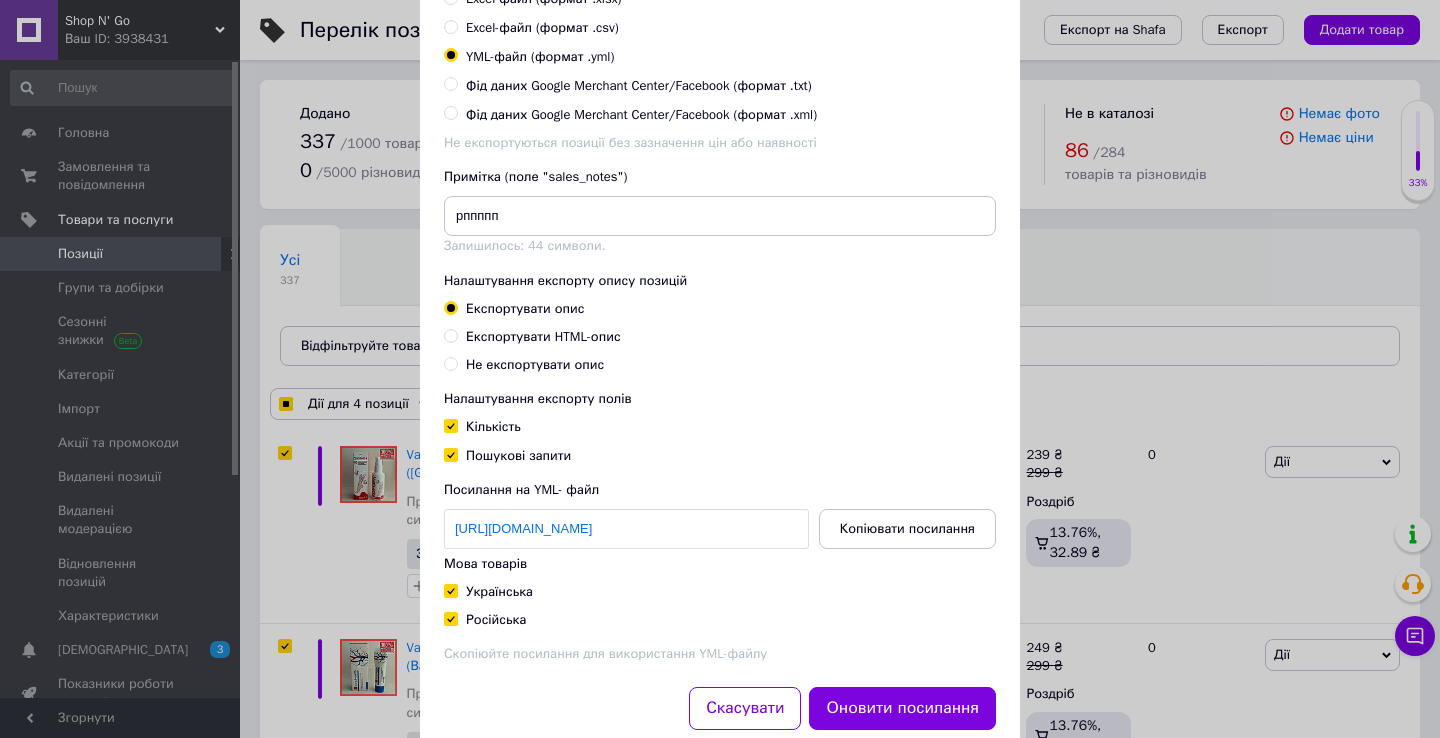 scroll, scrollTop: 431, scrollLeft: 0, axis: vertical 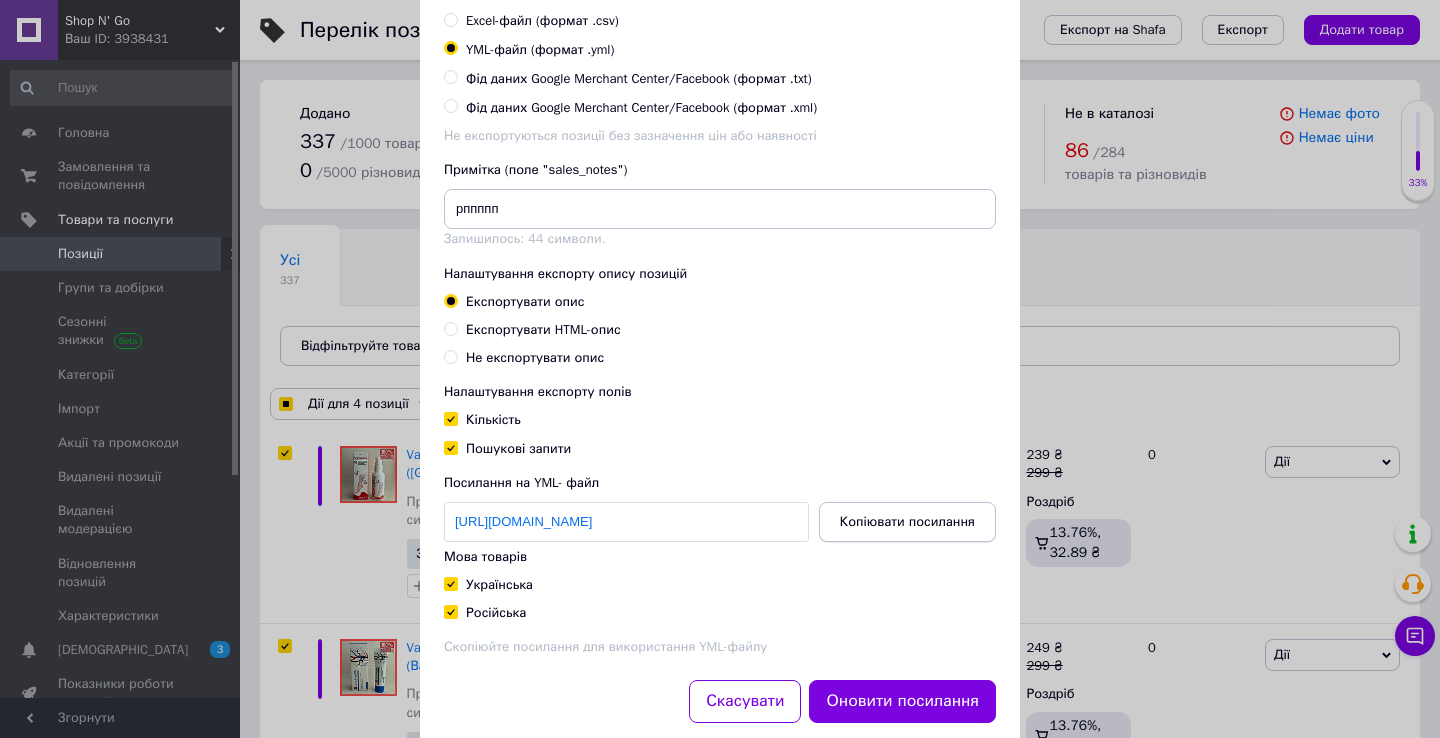 click on "Копіювати посилання" at bounding box center (907, 522) 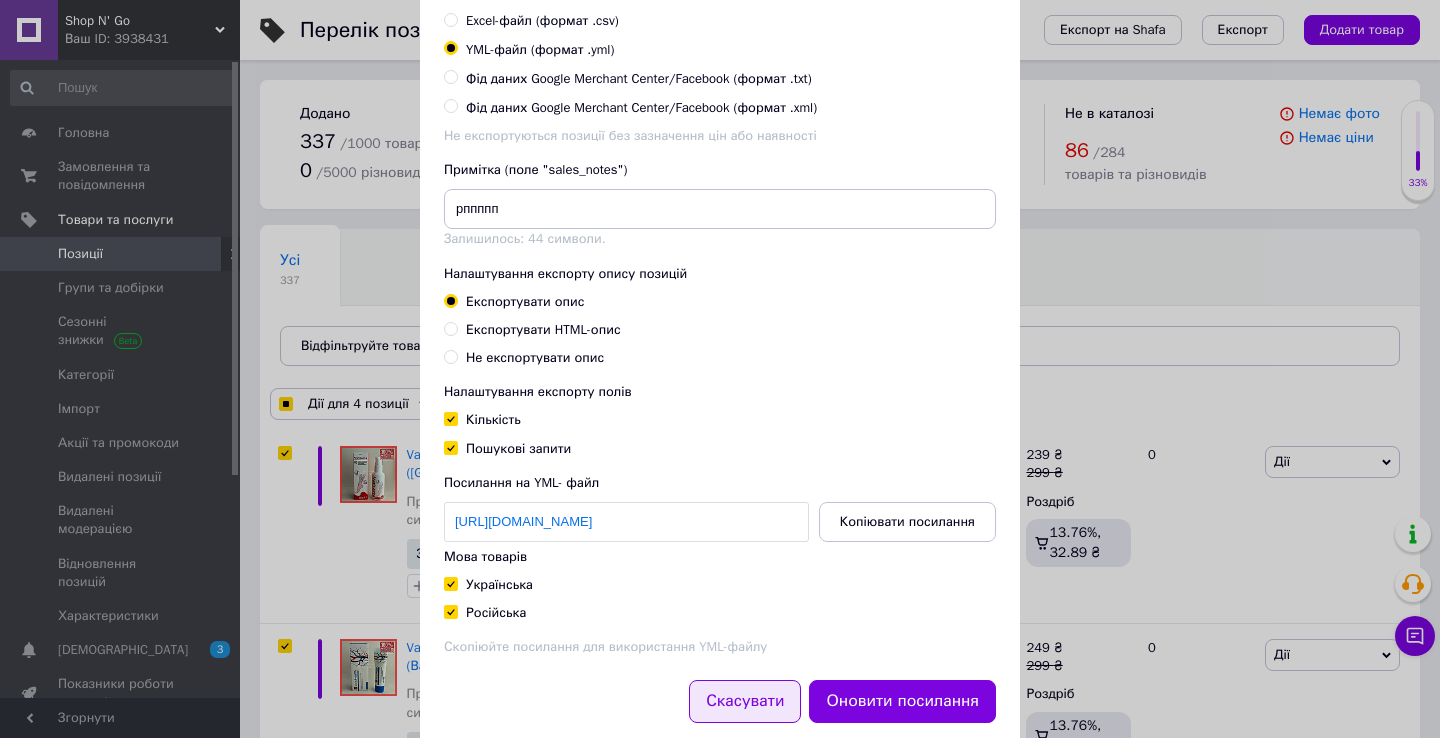 click on "Скасувати" at bounding box center [745, 701] 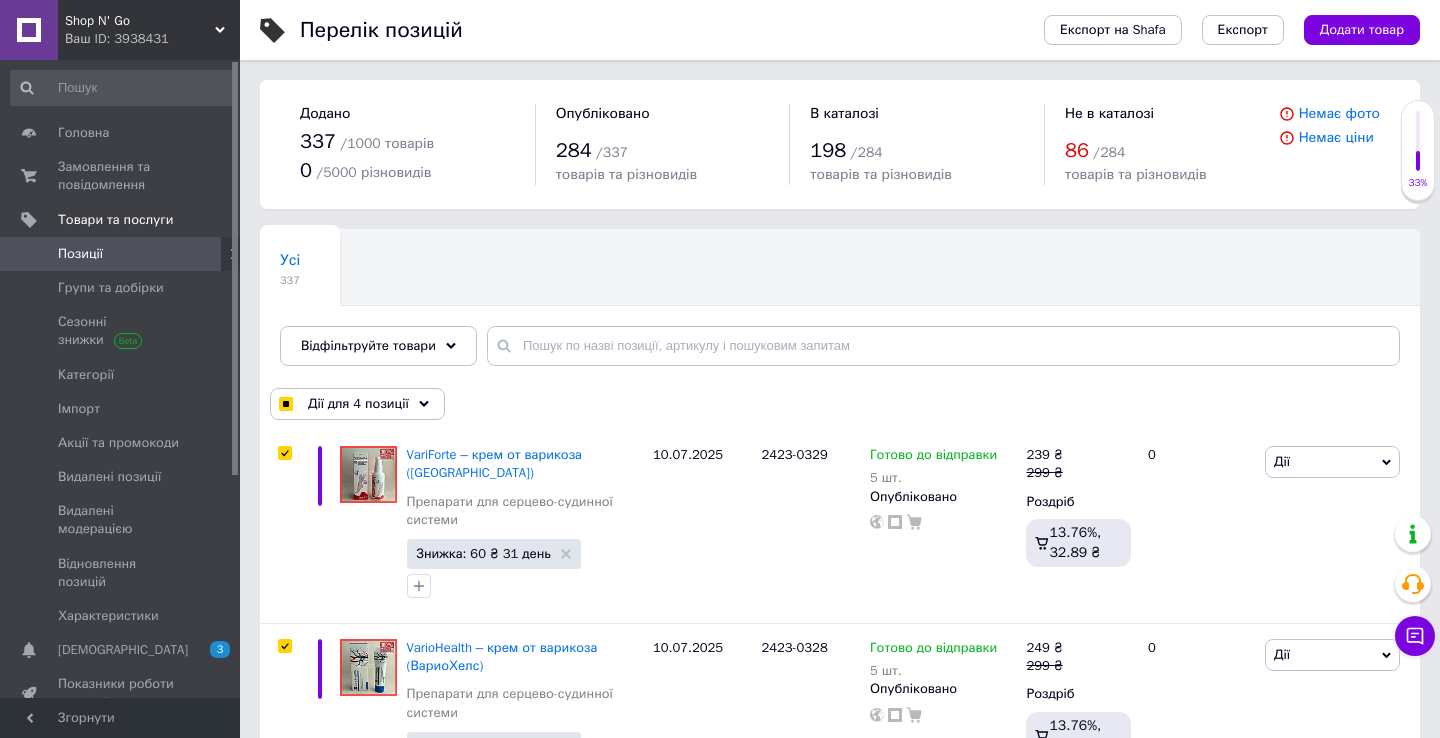 click on "Усі 337 Ok Відфільтровано...  Зберегти" at bounding box center [840, 307] 